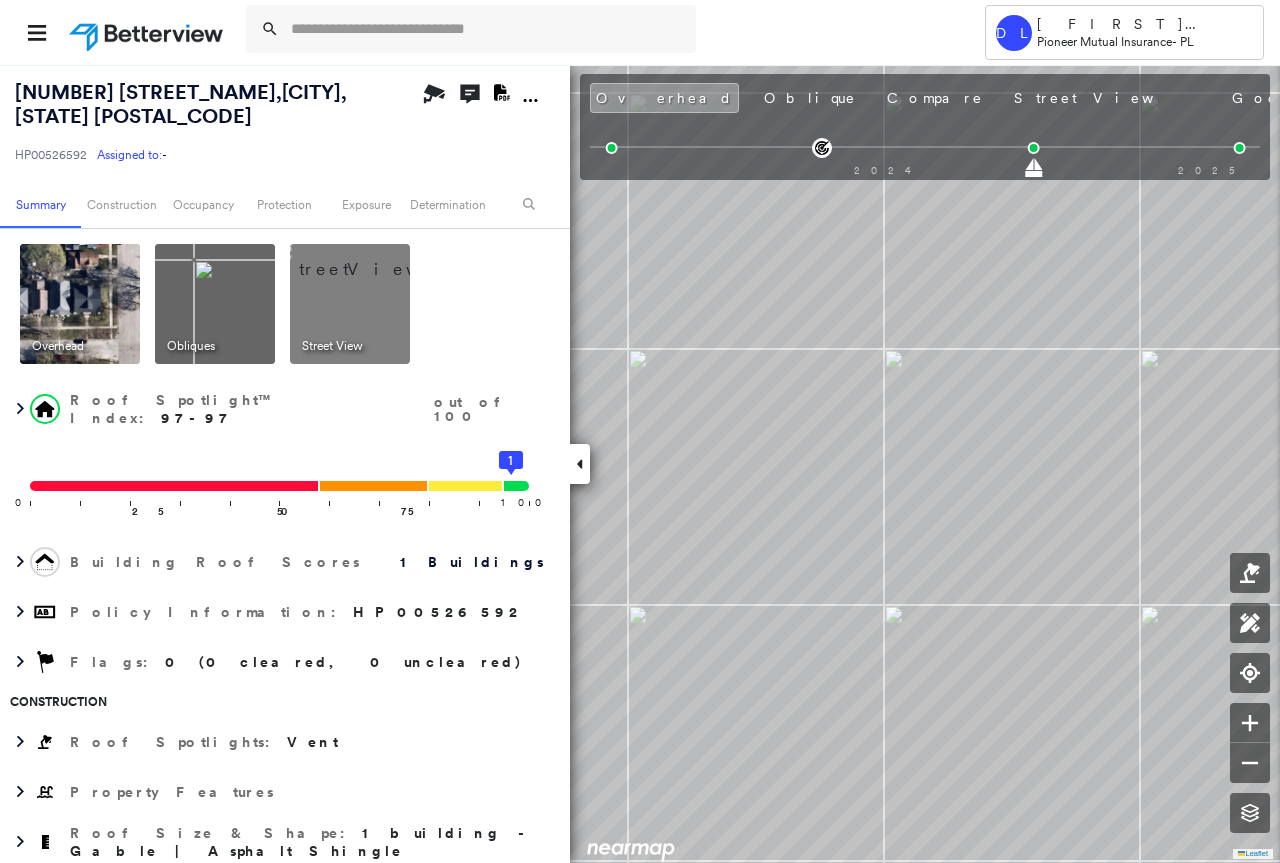 scroll, scrollTop: 0, scrollLeft: 0, axis: both 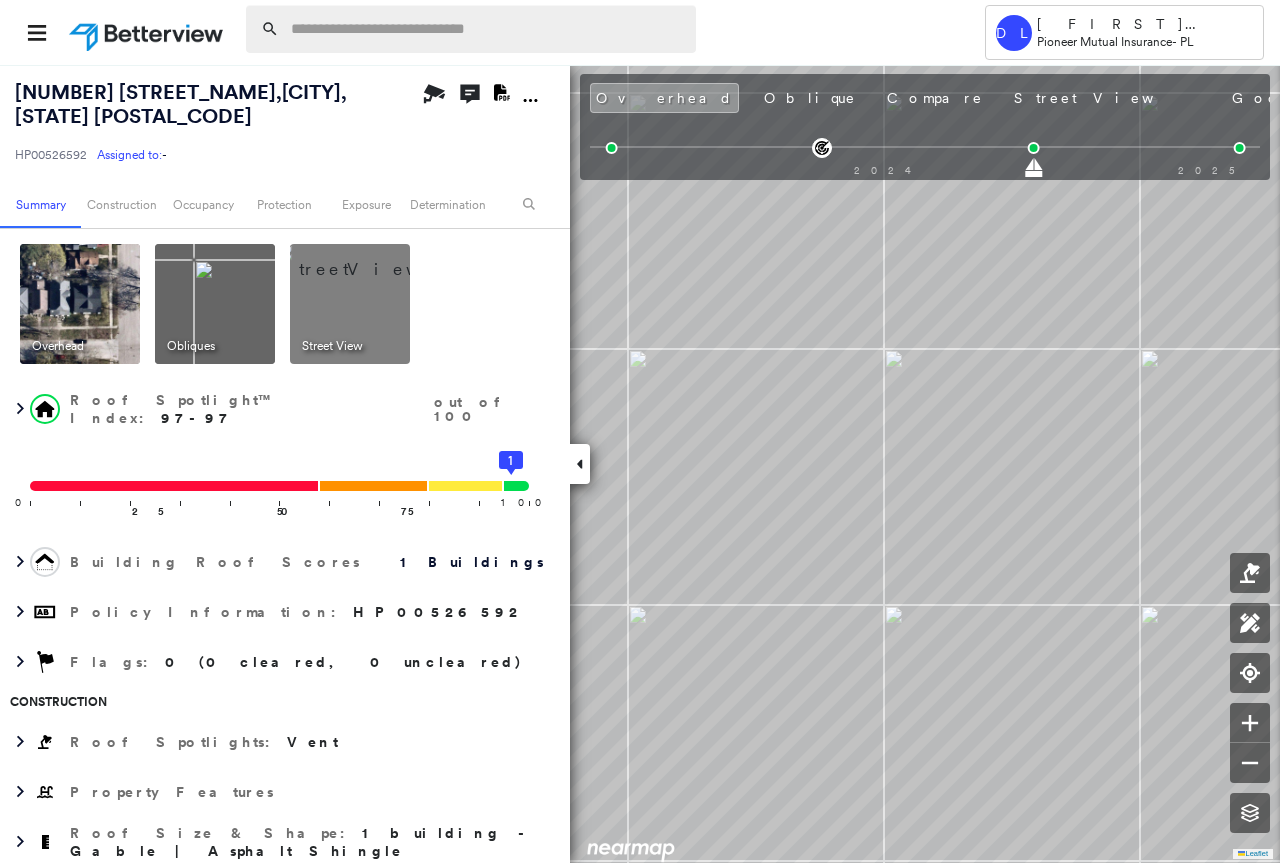 click at bounding box center (487, 29) 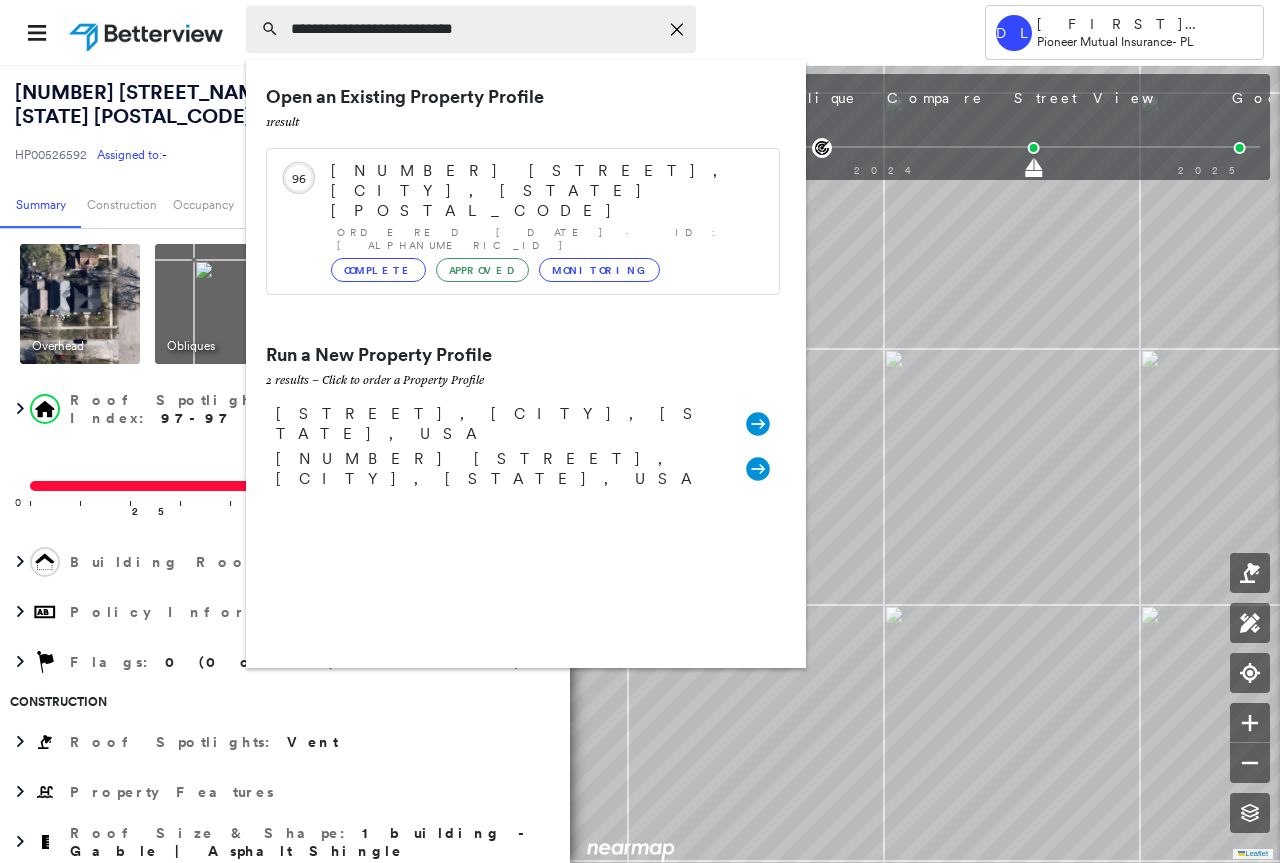 type on "**********" 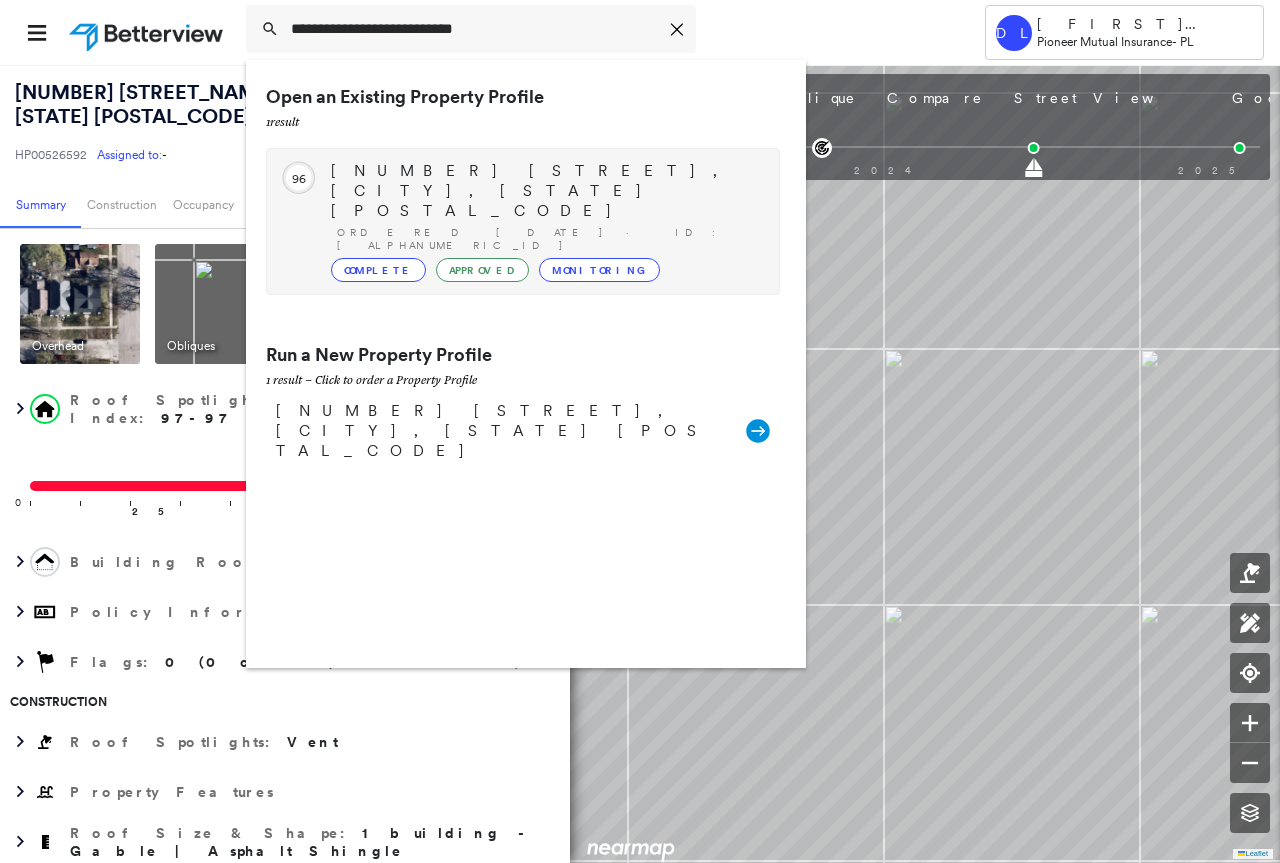 click on "Complete" at bounding box center [378, 270] 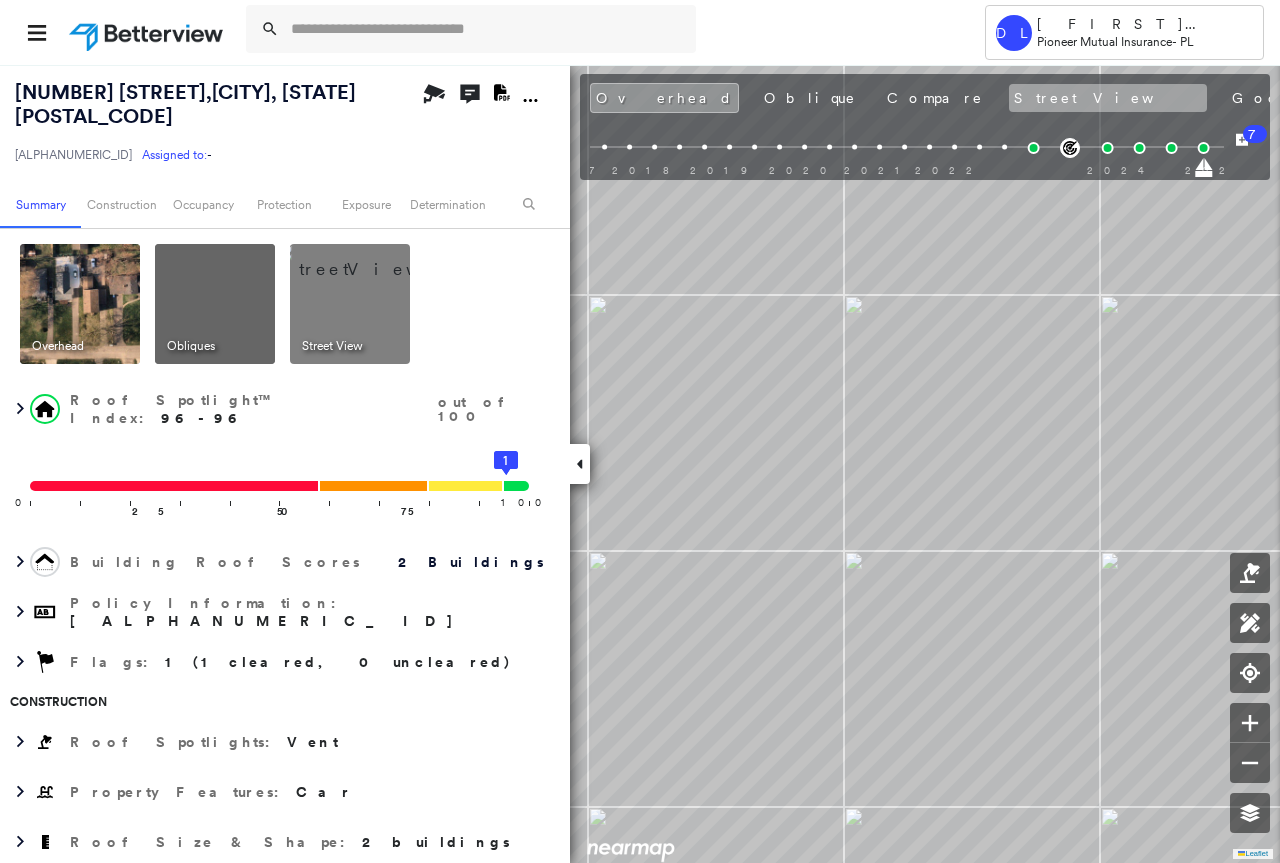 click on "Street View" at bounding box center (1108, 98) 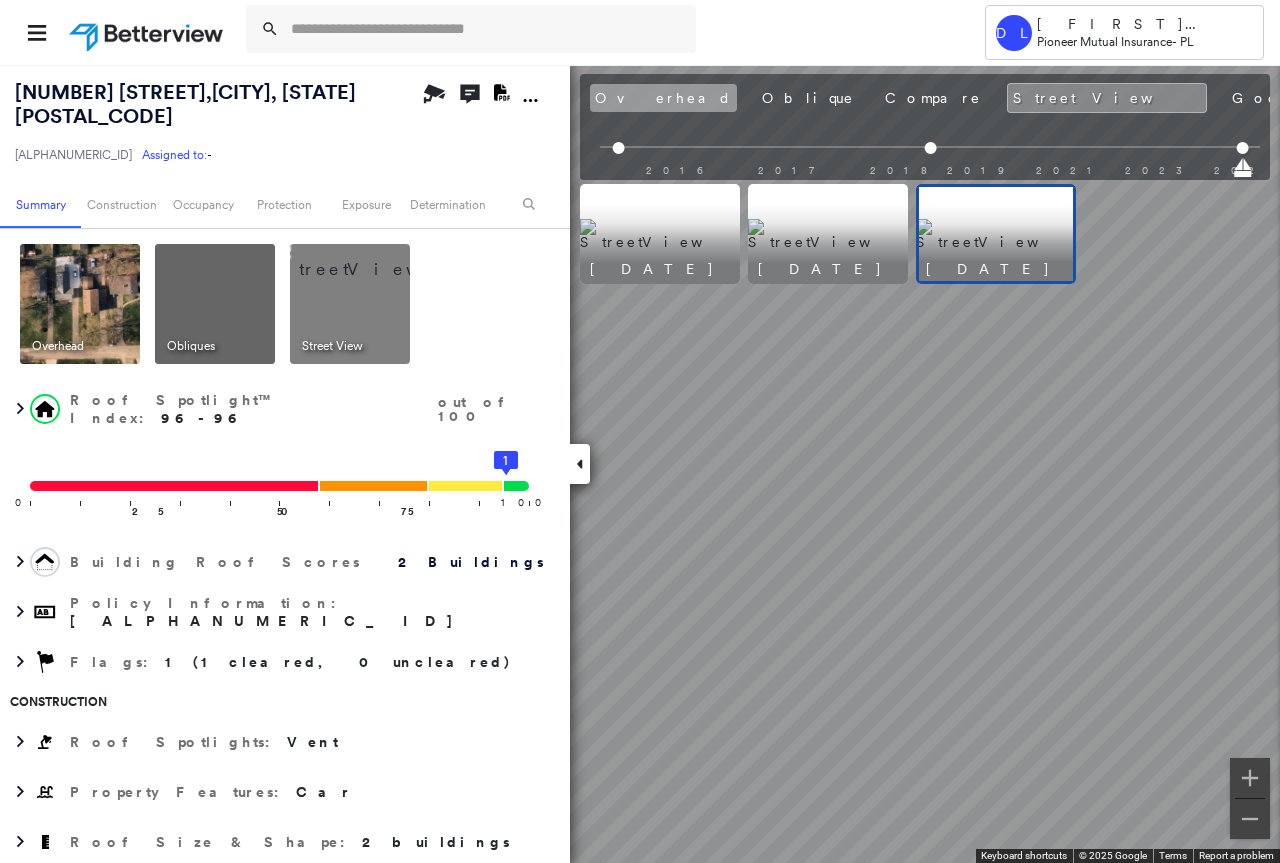 click on "Overhead" at bounding box center [663, 98] 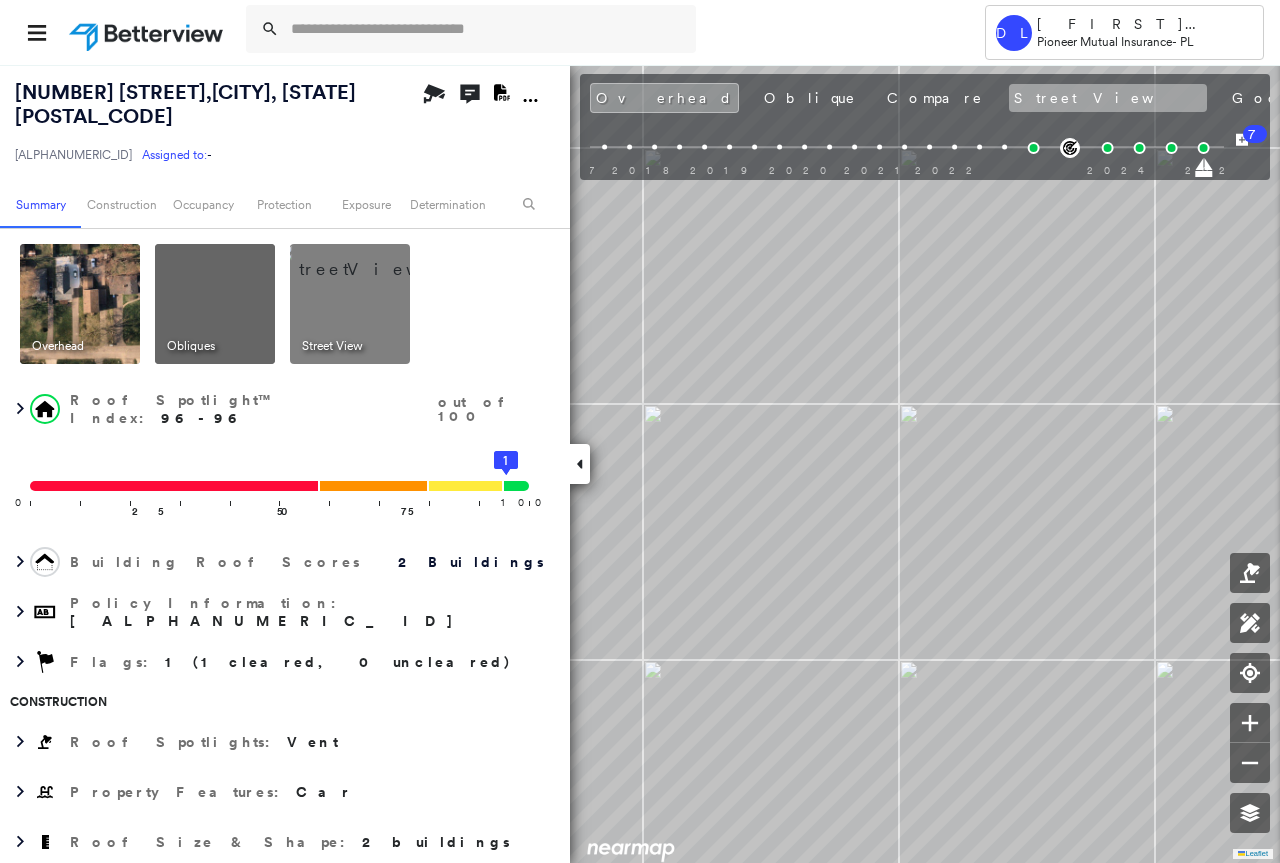 click on "Street View" at bounding box center [1108, 98] 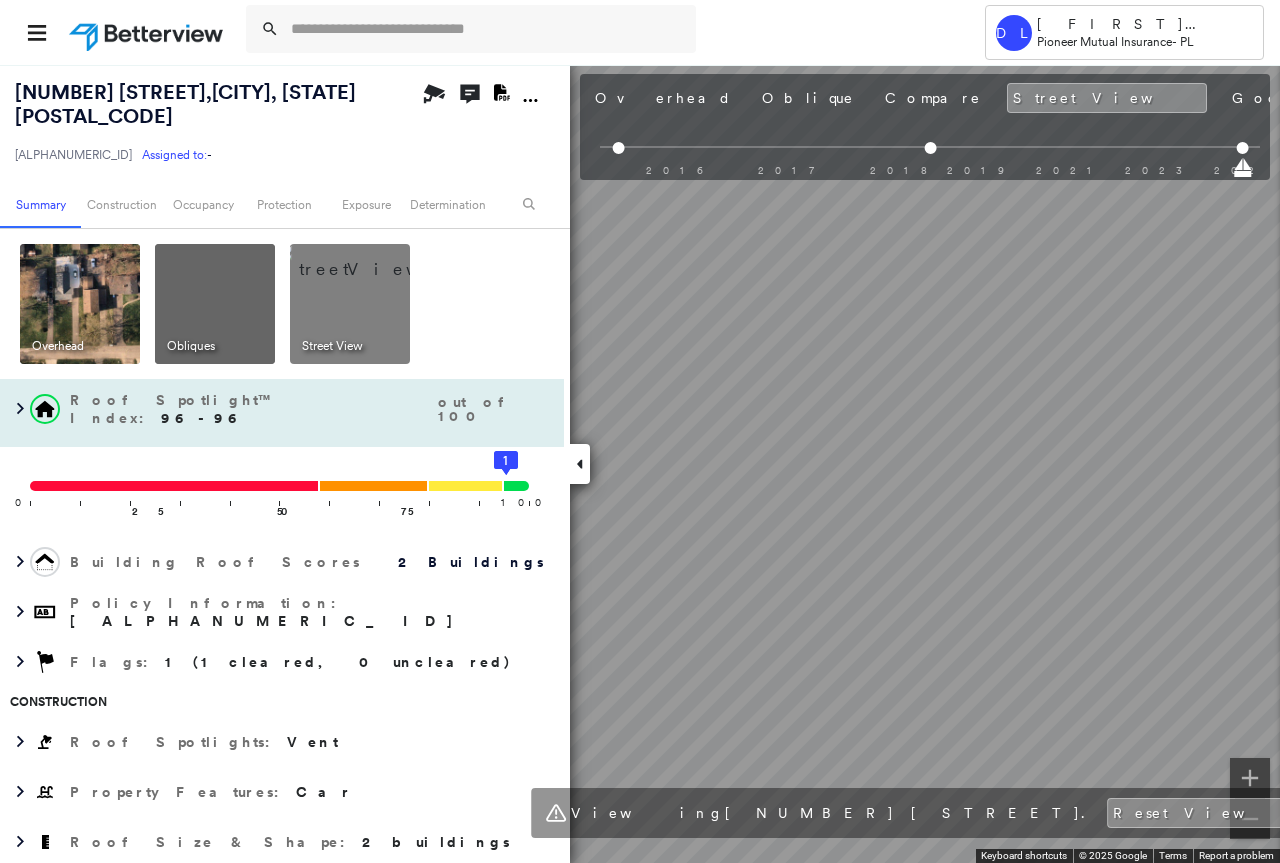 click on "[NUMBER] [STREET] ,  [CITY], [STATE] [POSTAL_CODE] [ALPHANUMERIC_ID] Assigned to:  - Assigned to:  - [ALPHANUMERIC_ID] Assigned to:  - Open Comments Download PDF Report Summary Construction Occupancy Protection Exposure Determination Overhead Obliques Street View Roof Spotlight™ Index :  96-96 out of 100 0 100 25 50 75 2 1 Building Roof Scores 2 Buildings Policy Information :  [ALPHANUMERIC_ID] Flags :  1 (1 cleared, 0 uncleared) Construction Roof Spotlights :  Vent Property Features :  Car Roof Size & Shape :  2 buildings  Assessor and MLS Details BuildZoom - Building Permit Data and Analysis ReportAll Assessors Occupancy Ownership Place Detail TripAdvisor - Nearest Locations Smarty Streets - Surrounding Properties National Registry of Historic Places Protection US Fire Administration: Nearest Fire Stations Exposure Determination Flags :  1 (1 cleared, 0 uncleared) Uncleared Flags (0) Cleared Flags  (1) There are no  uncleared  flags. Action Taken New Entry History Quote/New Business Terms & Conditions Added ACV Endorsement General Save" at bounding box center [640, 463] 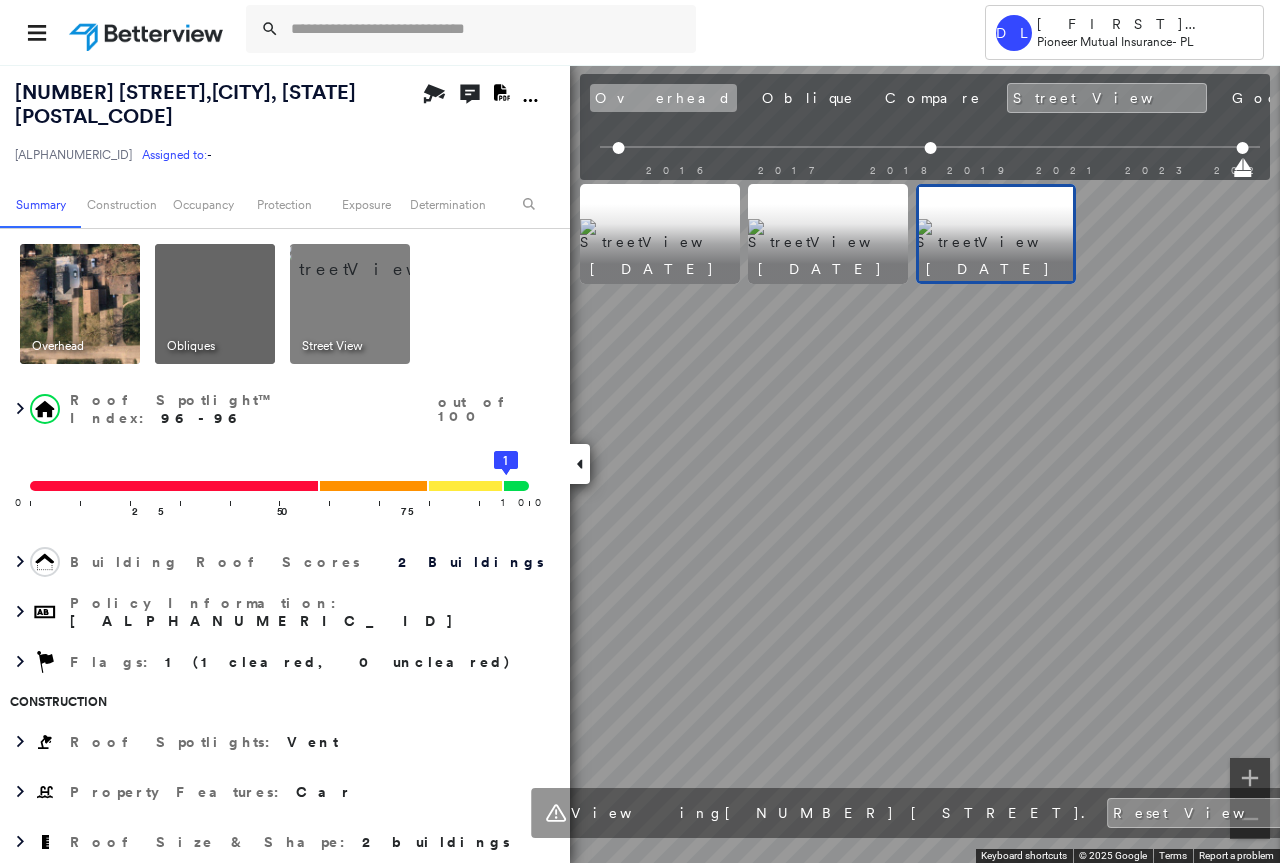 click on "Overhead" at bounding box center [663, 98] 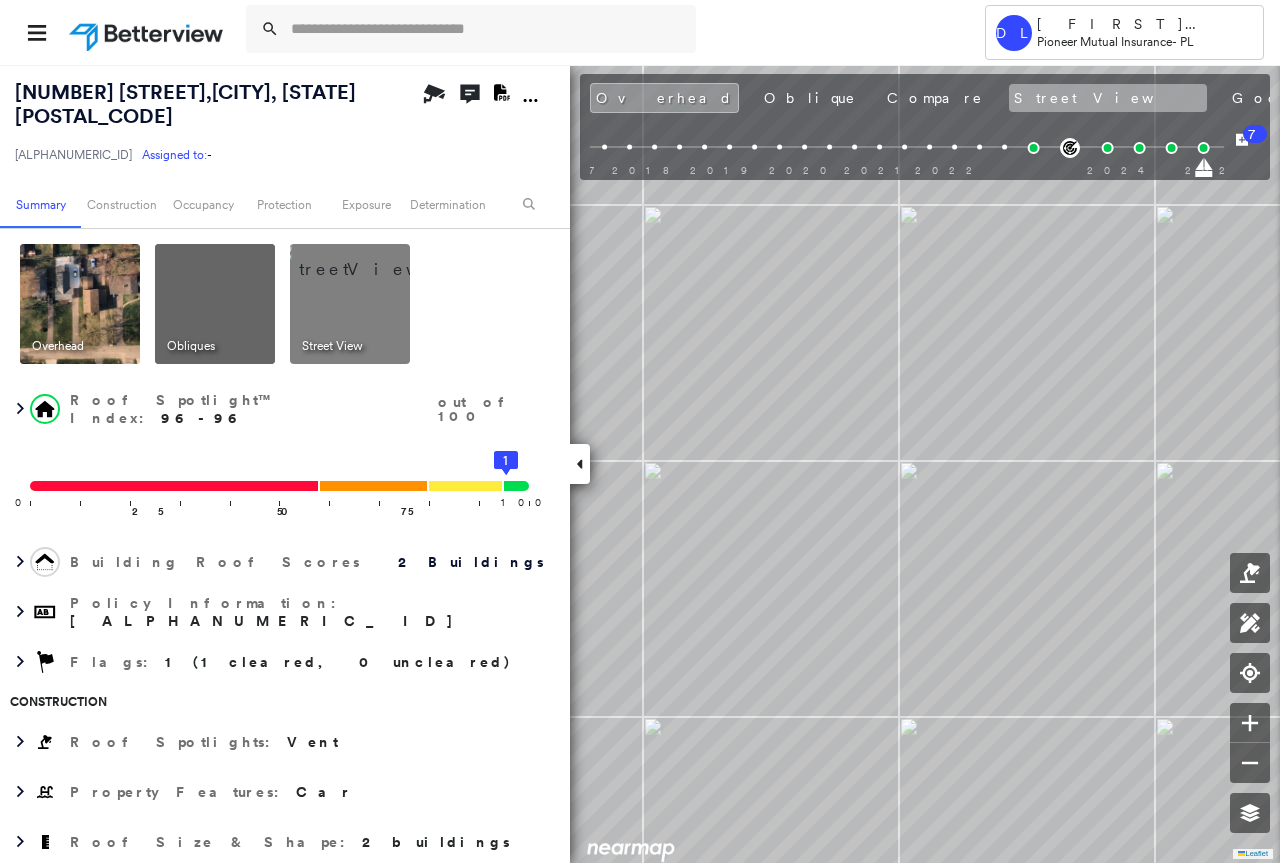 click on "Street View" at bounding box center [1108, 98] 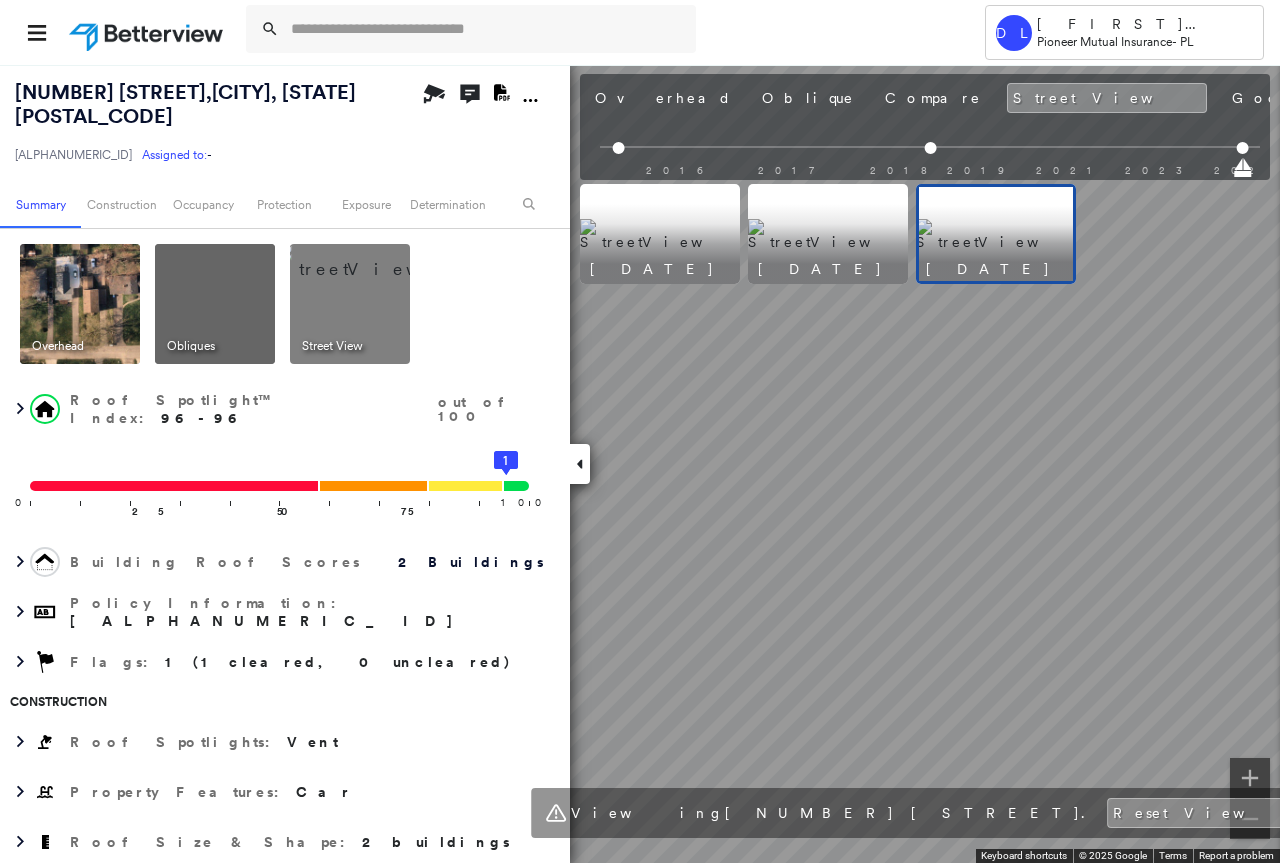 click at bounding box center (828, 234) 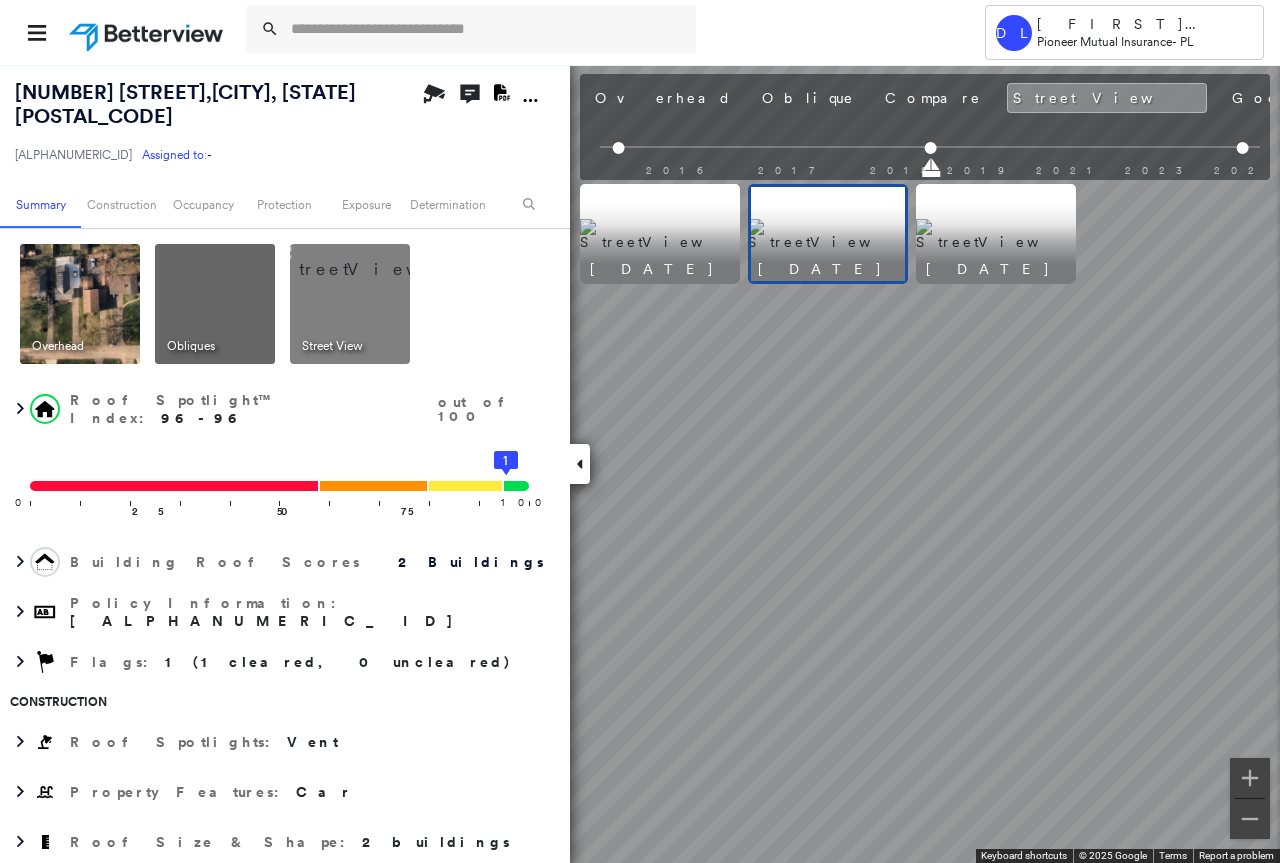 click at bounding box center (996, 234) 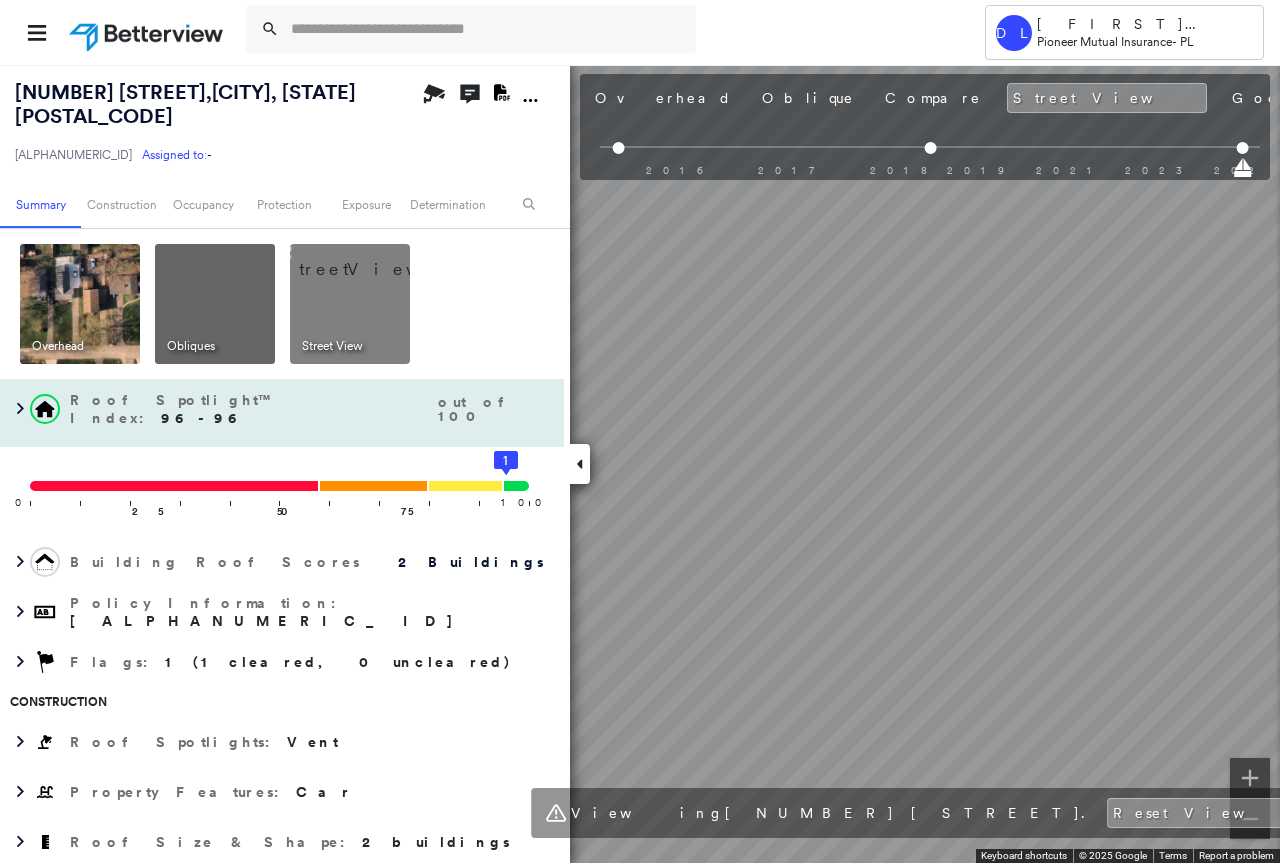 click on "[NUMBER] [STREET] ,  [CITY], [STATE] [POSTAL_CODE] [ALPHANUMERIC_ID] Assigned to:  - Assigned to:  - [ALPHANUMERIC_ID] Assigned to:  - Open Comments Download PDF Report Summary Construction Occupancy Protection Exposure Determination Overhead Obliques Street View Roof Spotlight™ Index :  96-96 out of 100 0 100 25 50 75 2 1 Building Roof Scores 2 Buildings Policy Information :  [ALPHANUMERIC_ID] Flags :  1 (1 cleared, 0 uncleared) Construction Roof Spotlights :  Vent Property Features :  Car Roof Size & Shape :  2 buildings  Assessor and MLS Details BuildZoom - Building Permit Data and Analysis ReportAll Assessors Occupancy Ownership Place Detail TripAdvisor - Nearest Locations Smarty Streets - Surrounding Properties National Registry of Historic Places Protection US Fire Administration: Nearest Fire Stations Exposure Determination Flags :  1 (1 cleared, 0 uncleared) Uncleared Flags (0) Cleared Flags  (1) There are no  uncleared  flags. Action Taken New Entry History Quote/New Business Terms & Conditions Added ACV Endorsement General Save" at bounding box center (640, 463) 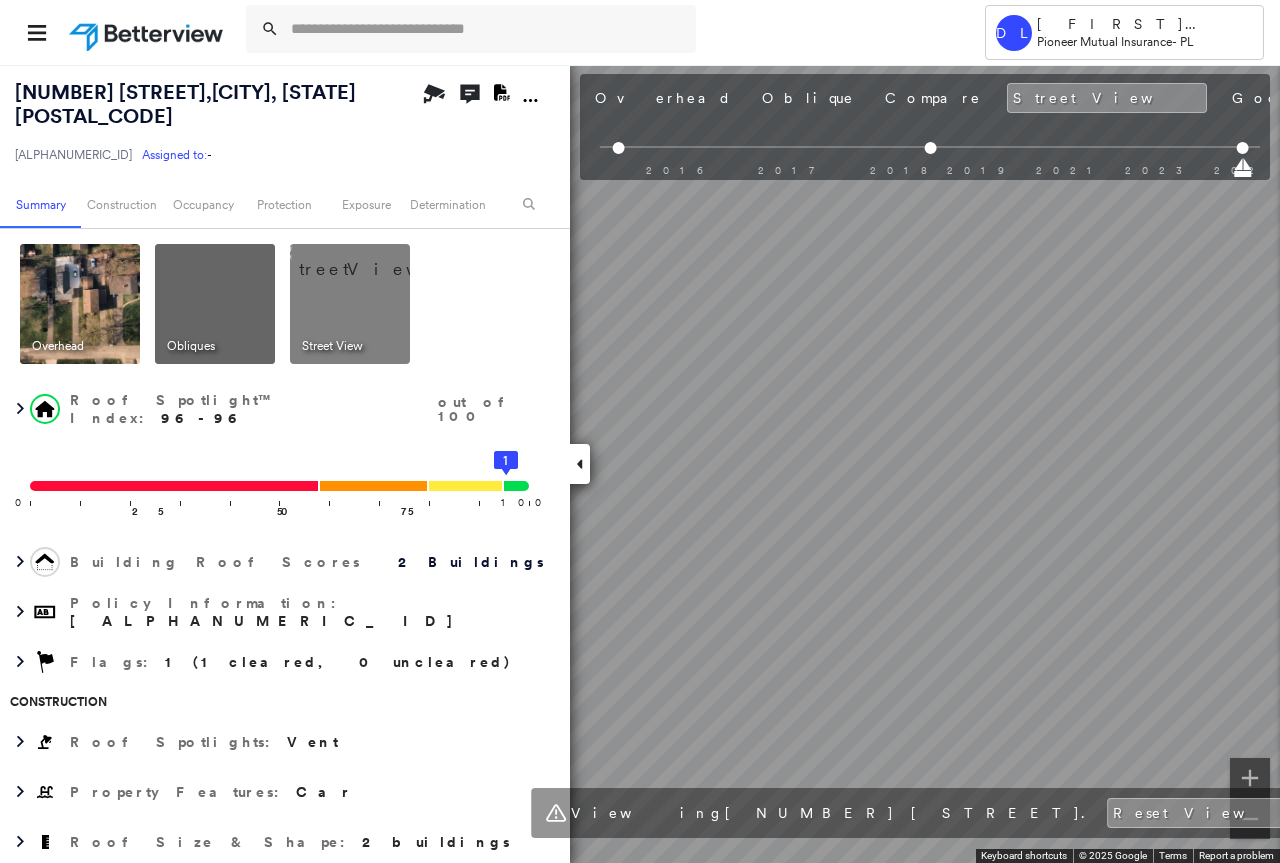 click on "[NUMBER] [STREET] ,  [CITY], [STATE] [POSTAL_CODE] [ALPHANUMERIC_ID] Assigned to:  - Assigned to:  - [ALPHANUMERIC_ID] Assigned to:  - Open Comments Download PDF Report Summary Construction Occupancy Protection Exposure Determination Overhead Obliques Street View Roof Spotlight™ Index :  96-96 out of 100 0 100 25 50 75 2 1 Building Roof Scores 2 Buildings Policy Information :  [ALPHANUMERIC_ID] Flags :  1 (1 cleared, 0 uncleared) Construction Roof Spotlights :  Vent Property Features :  Car Roof Size & Shape :  2 buildings  Assessor and MLS Details BuildZoom - Building Permit Data and Analysis ReportAll Assessors Occupancy Ownership Place Detail TripAdvisor - Nearest Locations Smarty Streets - Surrounding Properties National Registry of Historic Places Protection US Fire Administration: Nearest Fire Stations Exposure Determination Flags :  1 (1 cleared, 0 uncleared) Uncleared Flags (0) Cleared Flags  (1) There are no  uncleared  flags. Action Taken New Entry History Quote/New Business Terms & Conditions Added ACV Endorsement General Save" at bounding box center [640, 463] 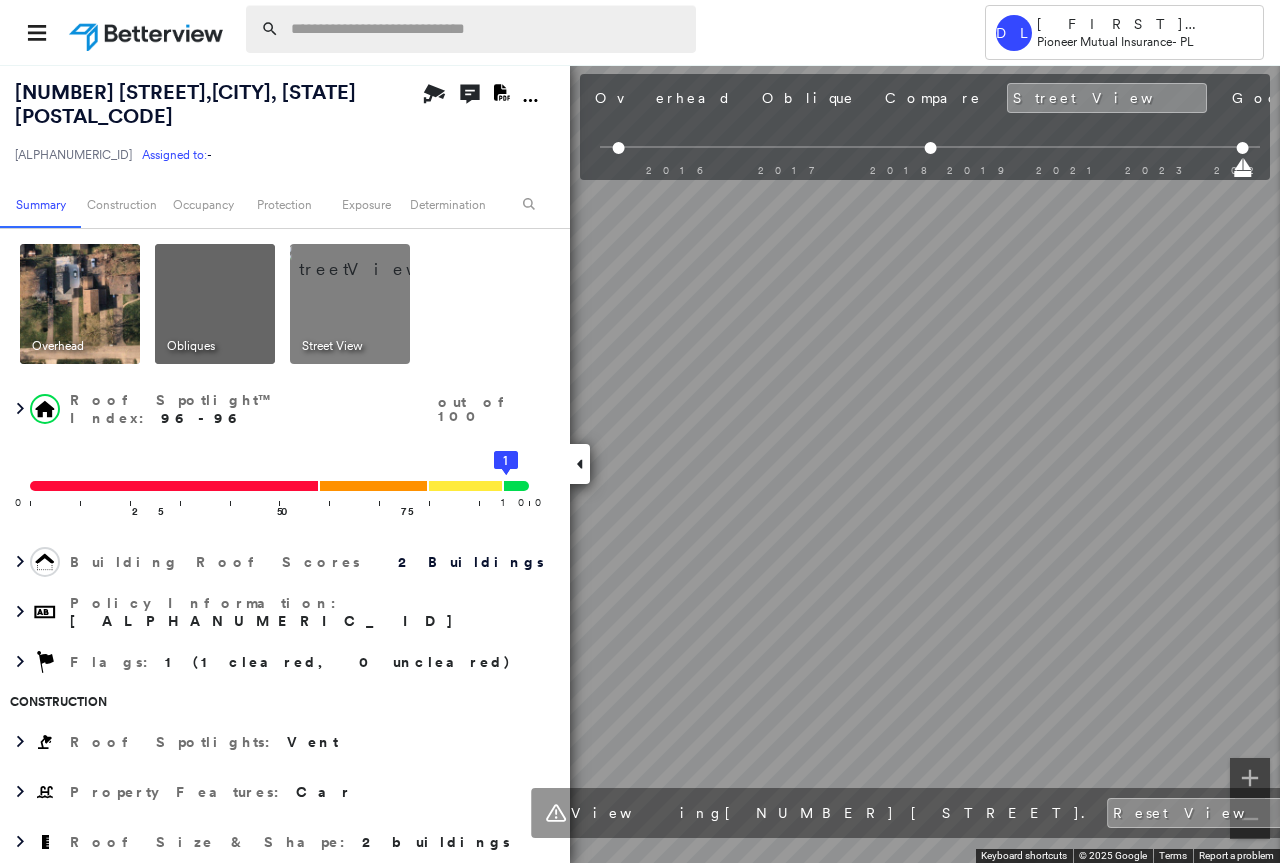 click at bounding box center [487, 29] 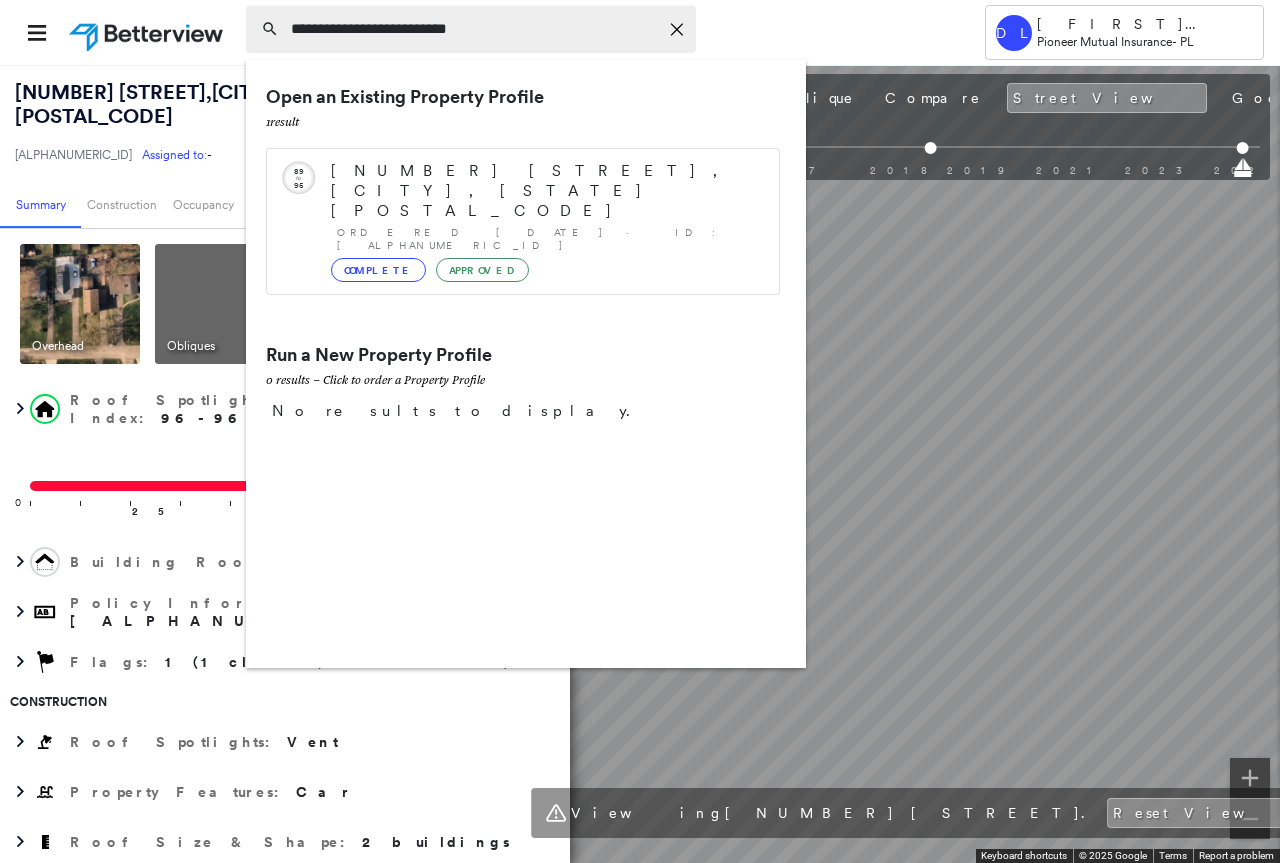 type on "**********" 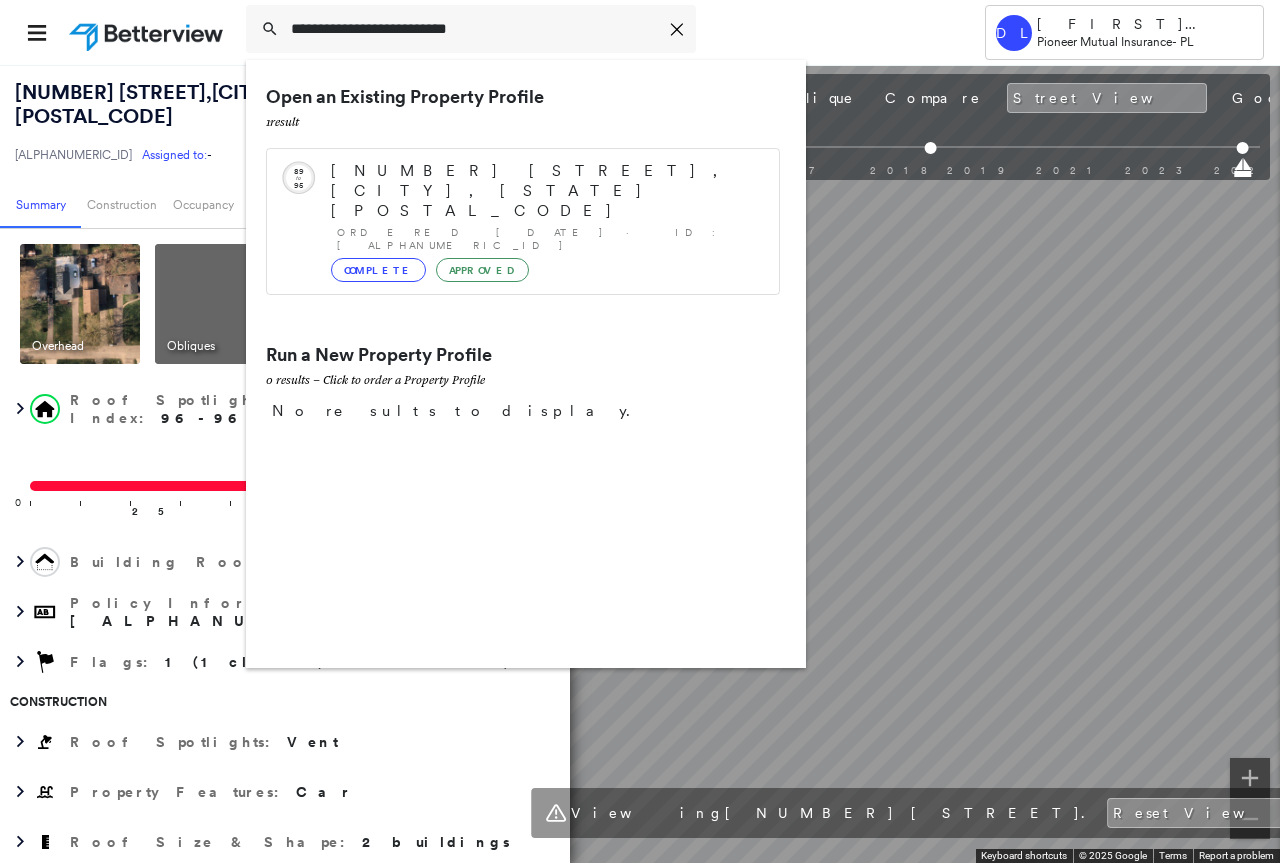 click on "Open an Existing Property Profile 1  result" at bounding box center [523, 109] 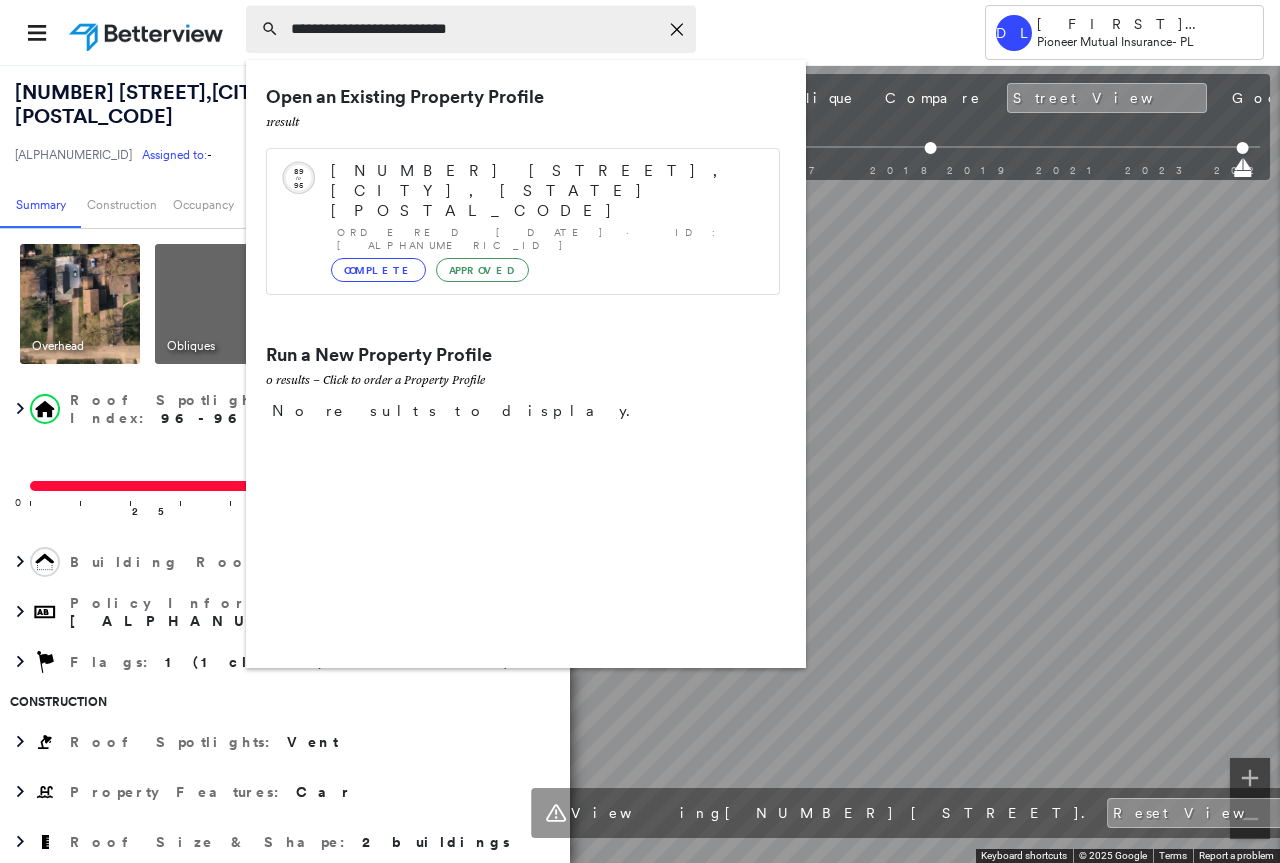 click on "**********" at bounding box center [474, 29] 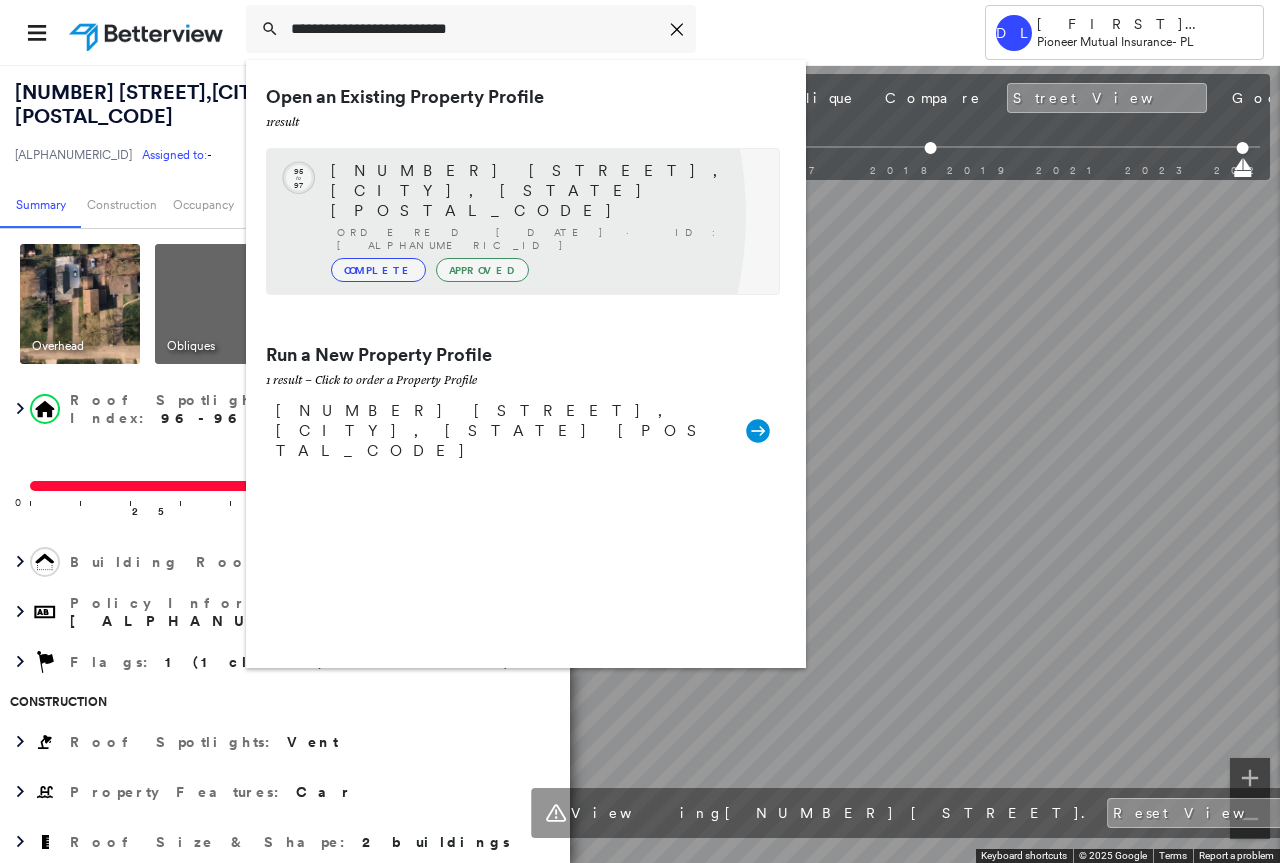 click on "Complete" at bounding box center (378, 270) 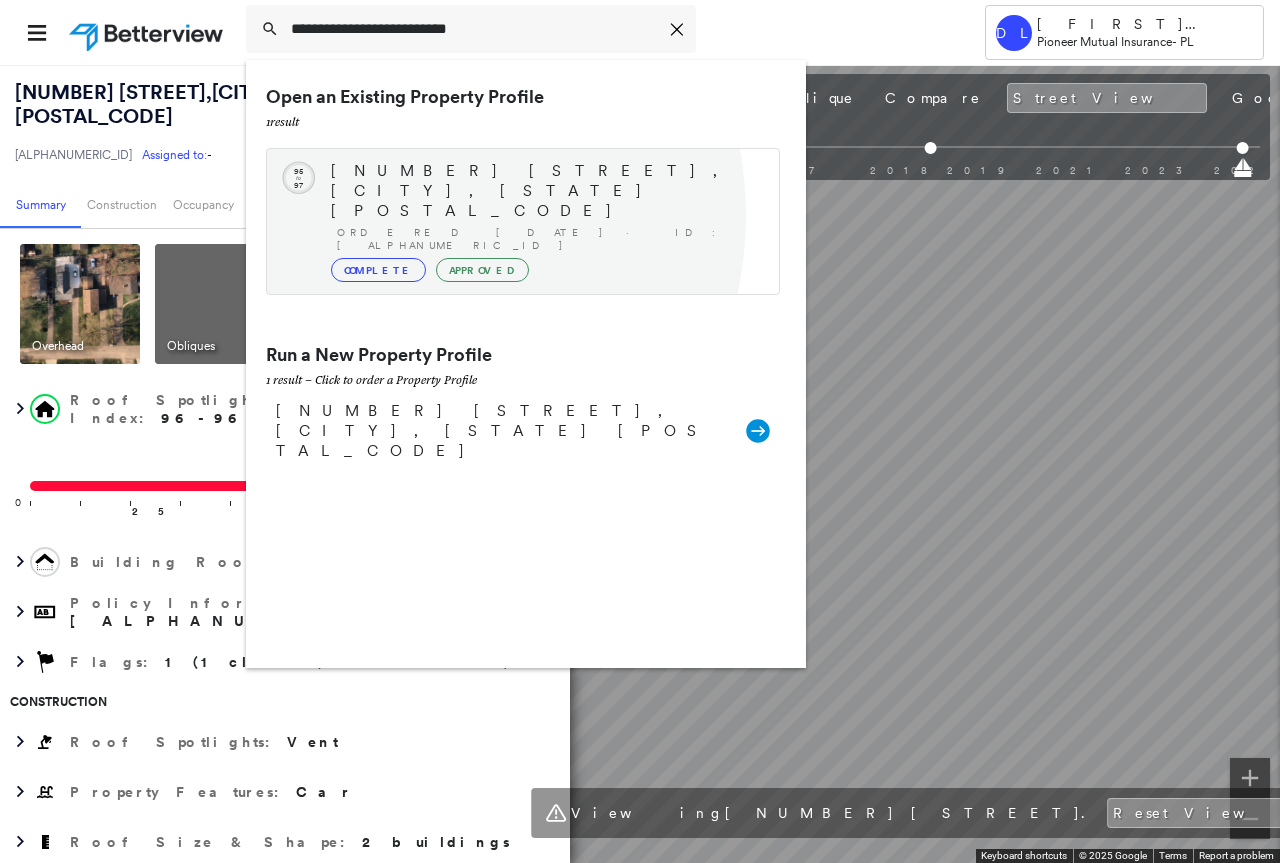 type 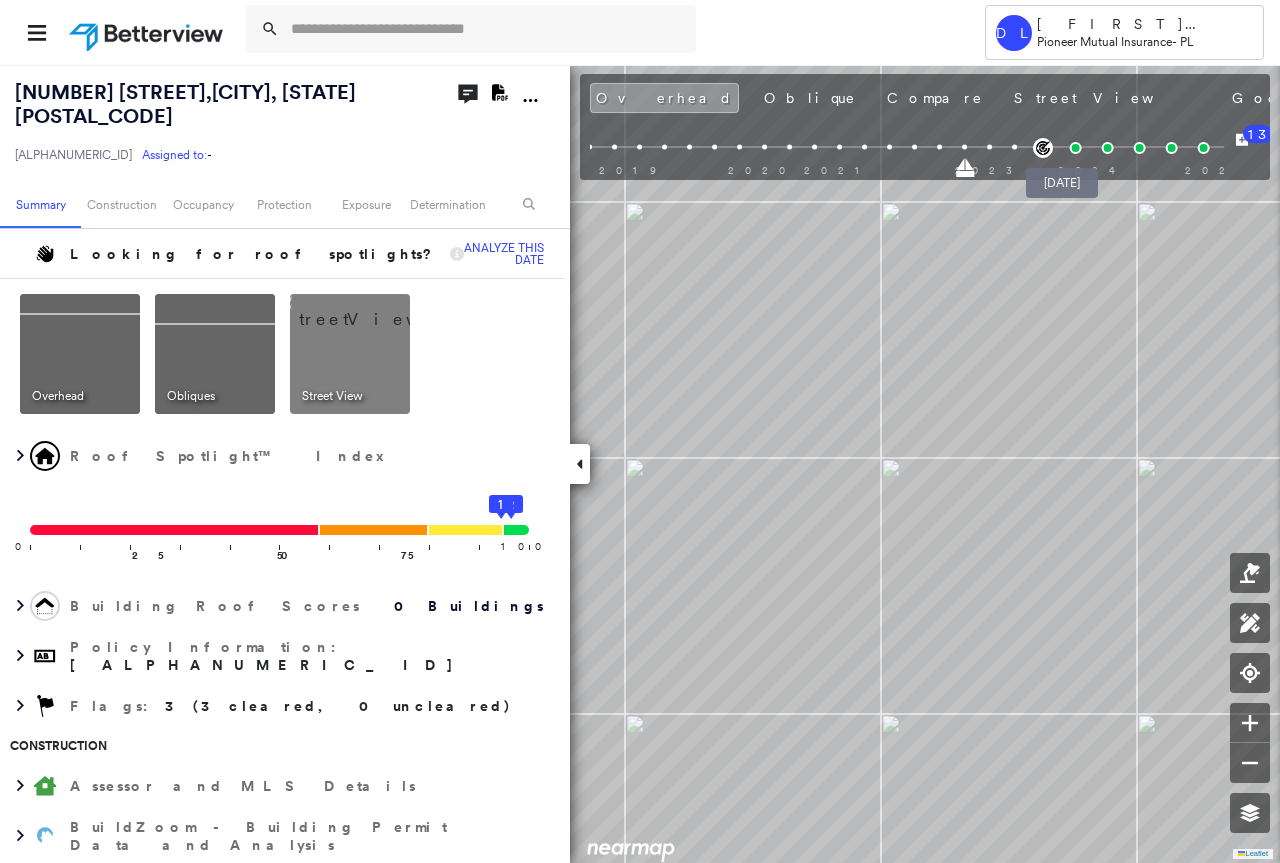 click at bounding box center (1075, 148) 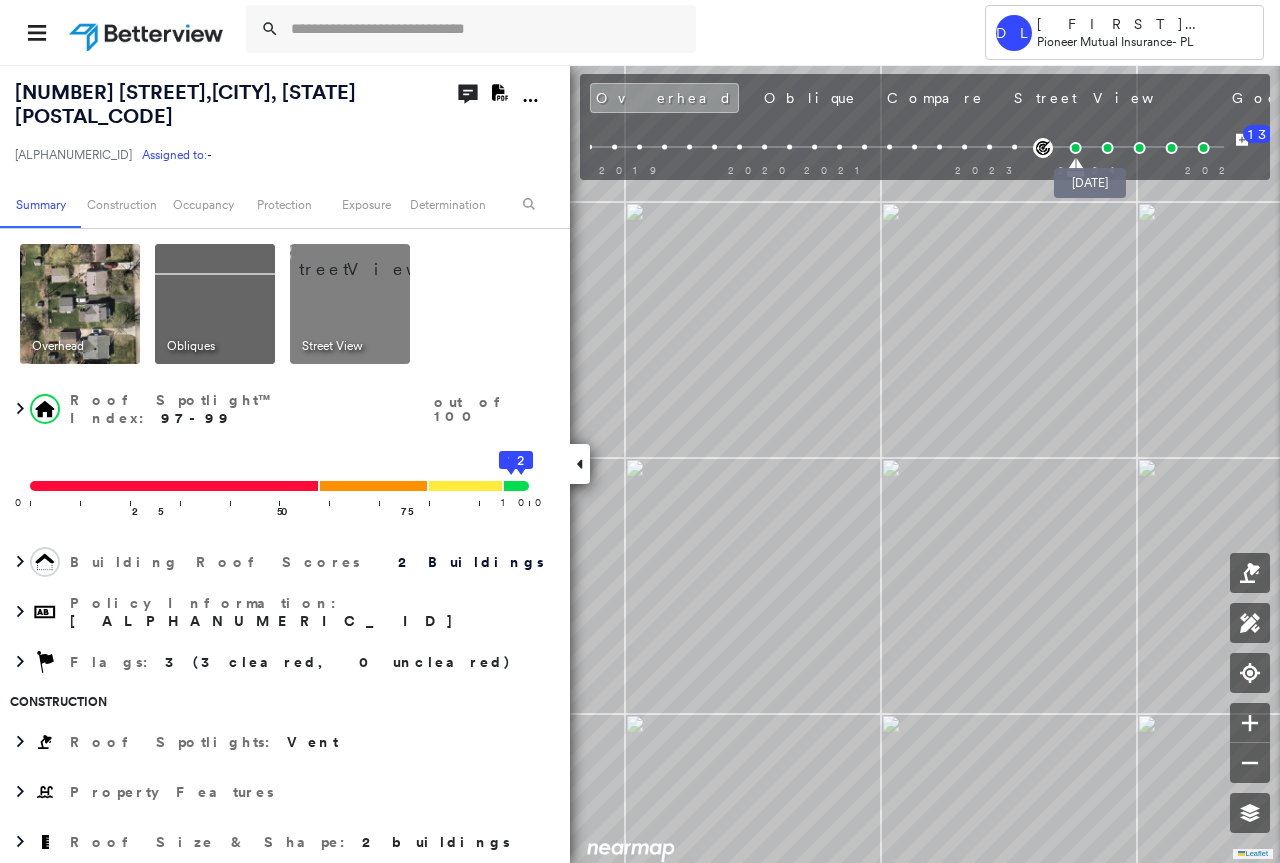 click at bounding box center [1107, 148] 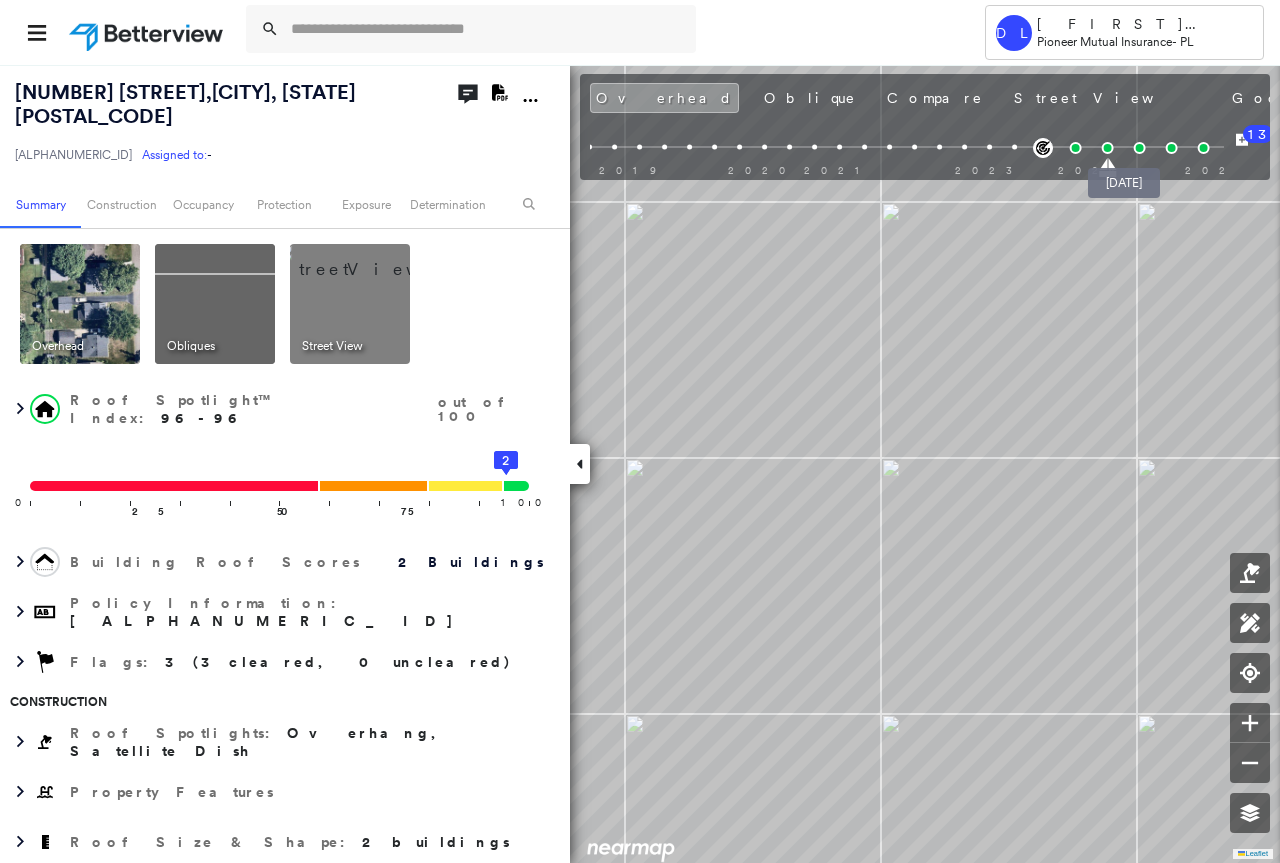 click at bounding box center [1139, 148] 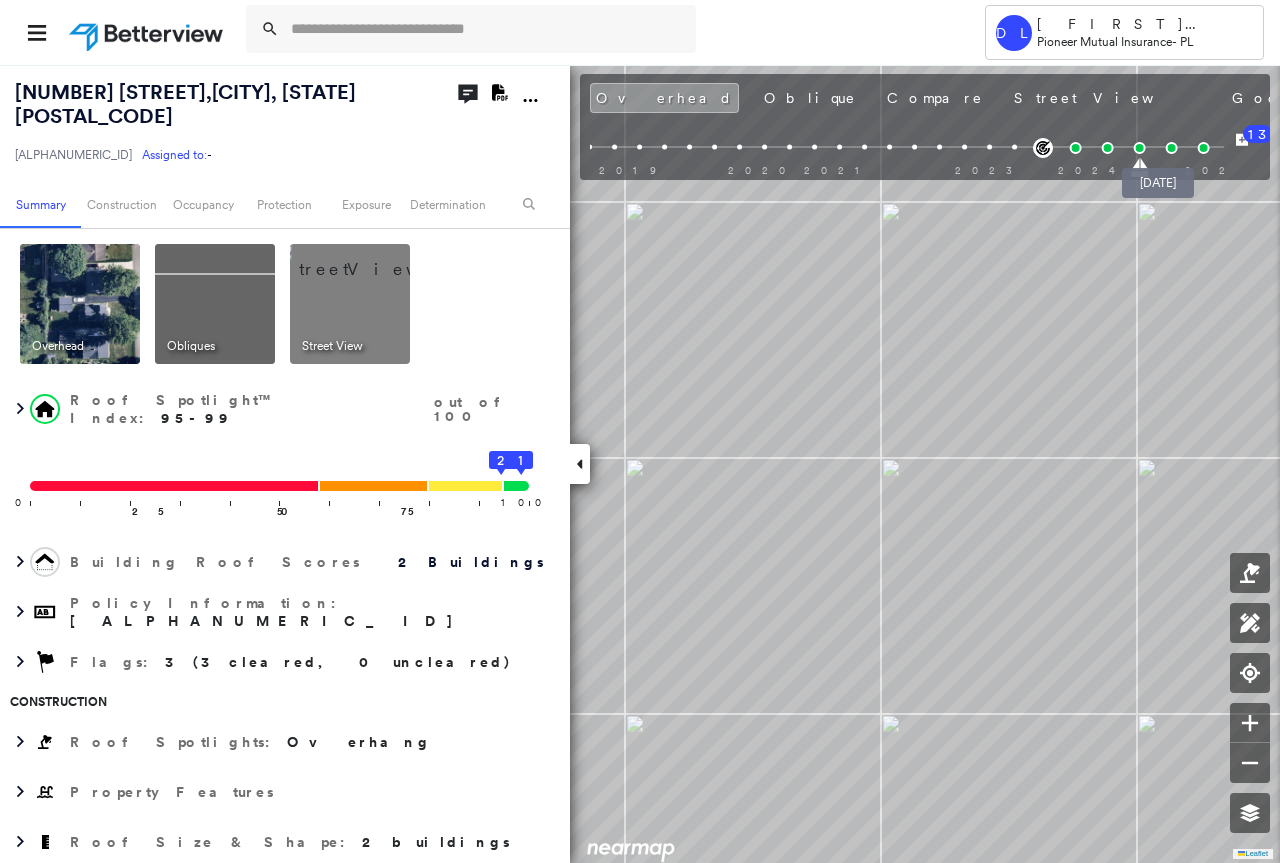 click at bounding box center (1171, 148) 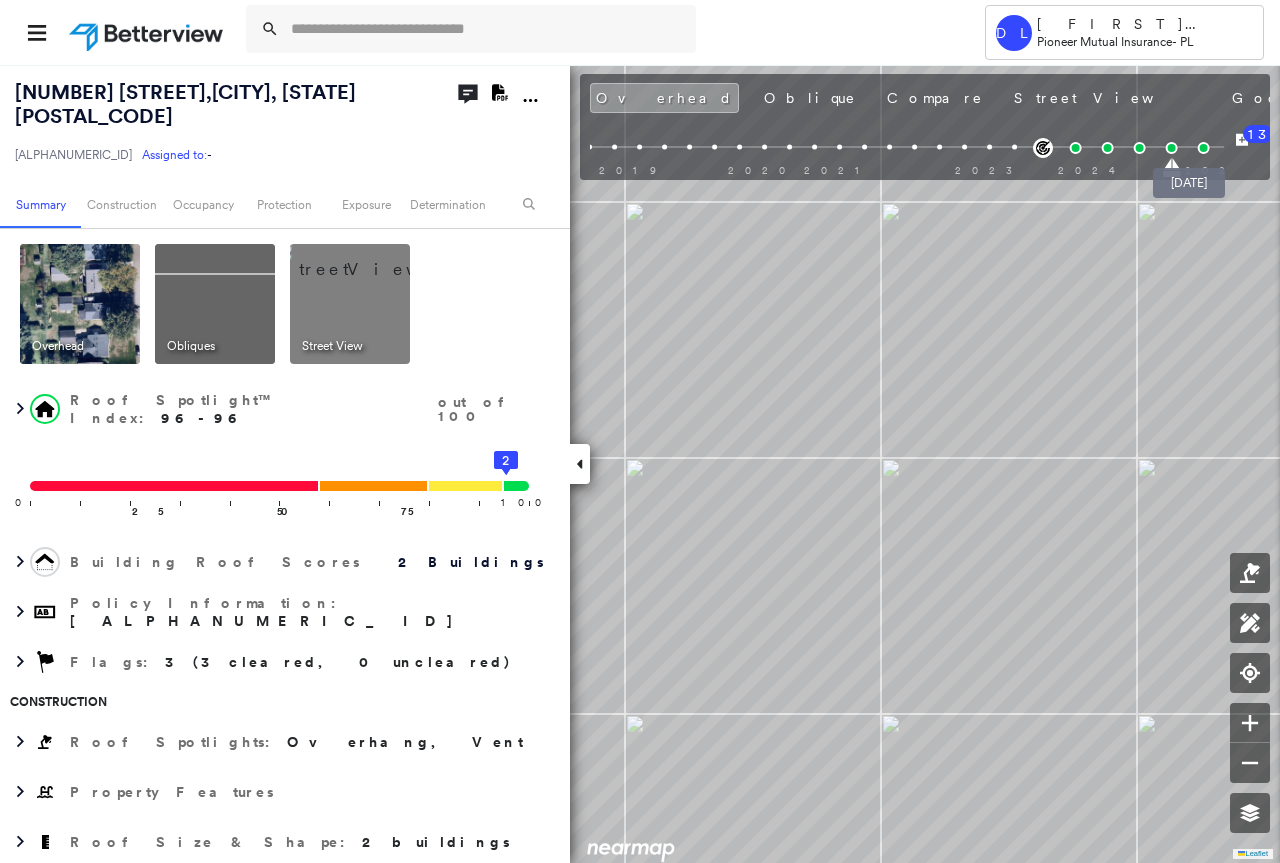 click at bounding box center [1203, 148] 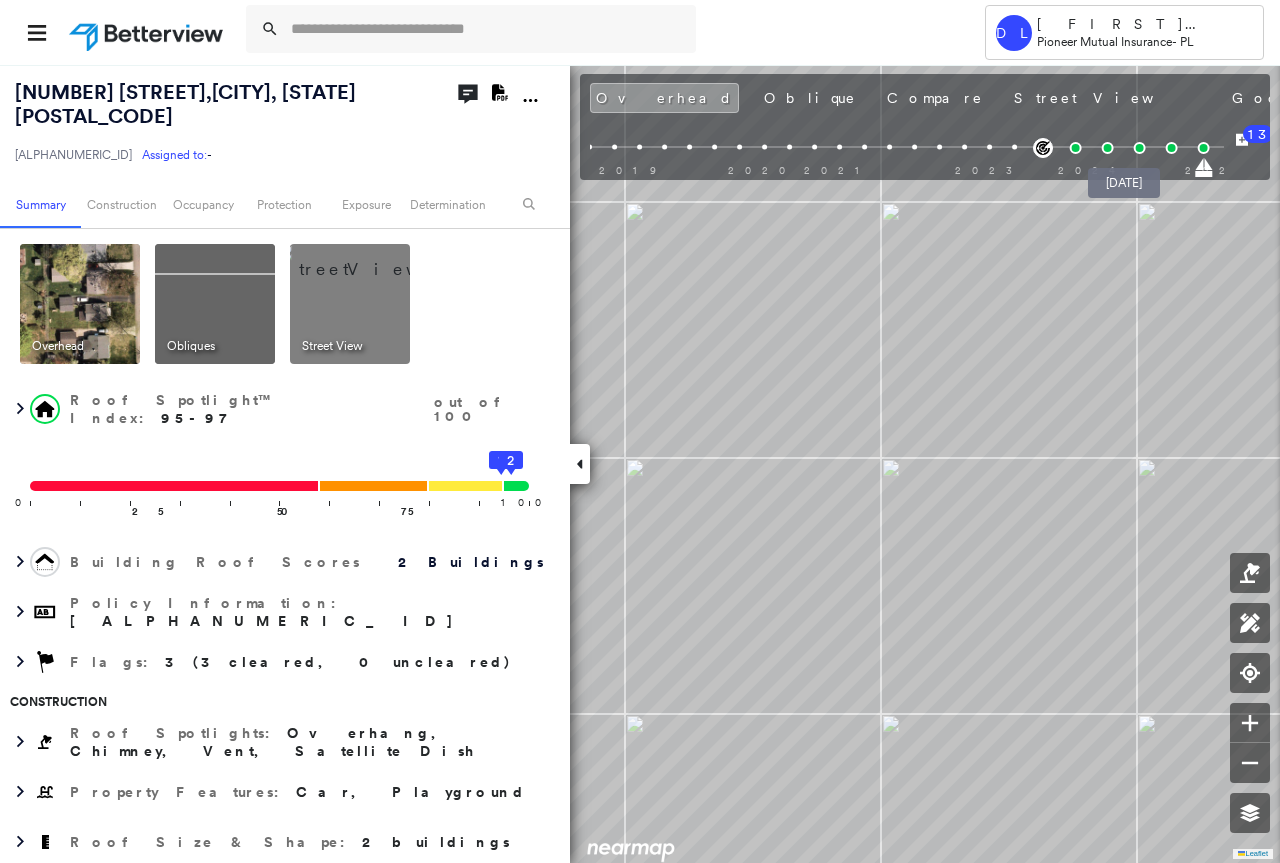 click at bounding box center [1139, 148] 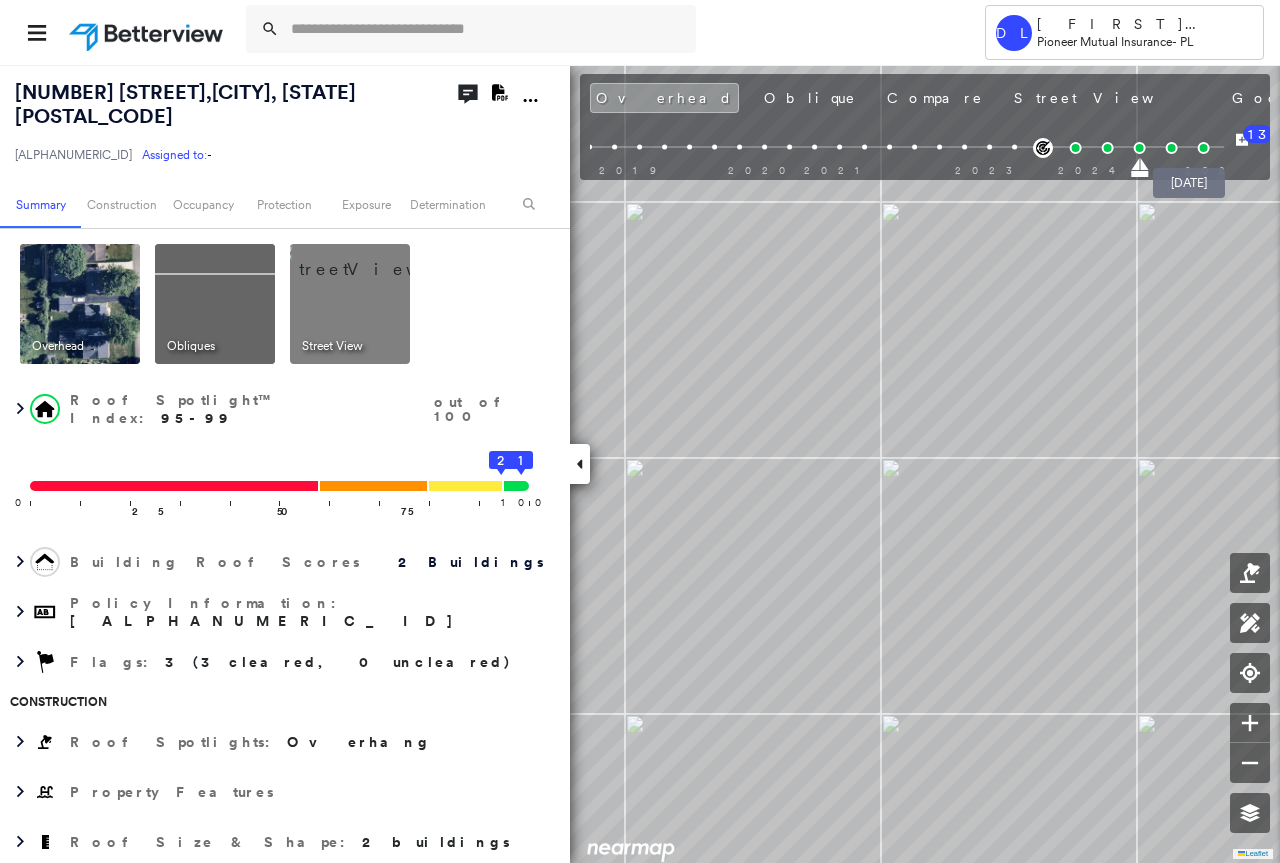 click at bounding box center [1203, 148] 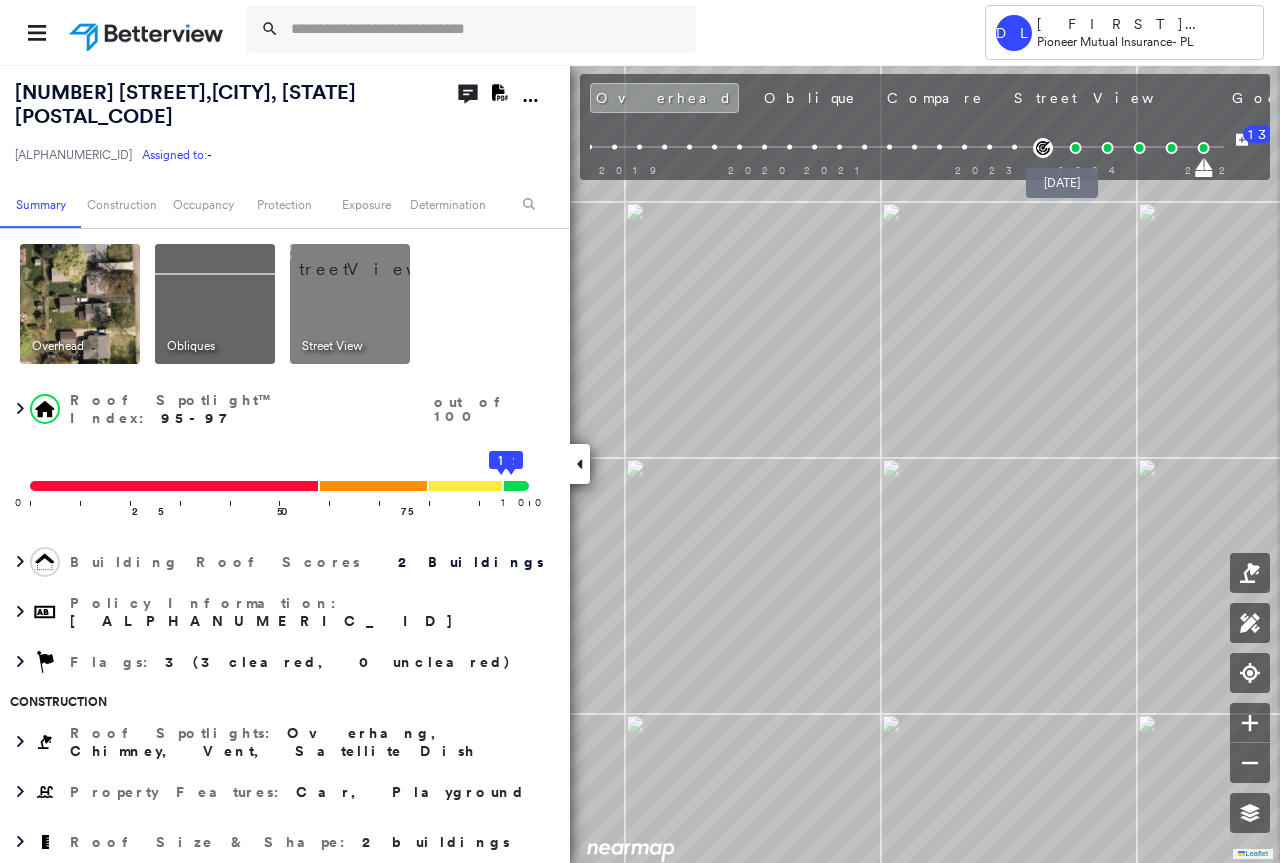 click at bounding box center [1075, 148] 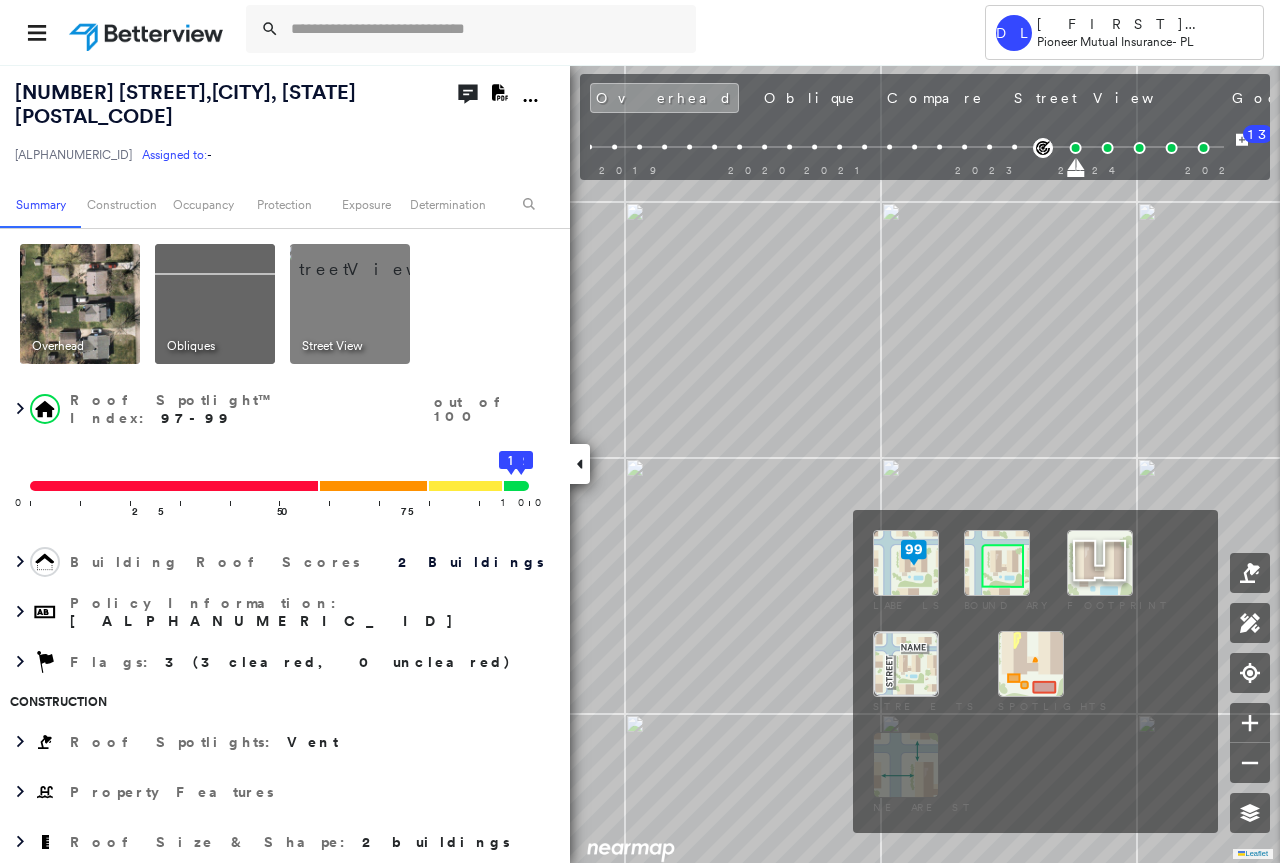 click at bounding box center [1031, 664] 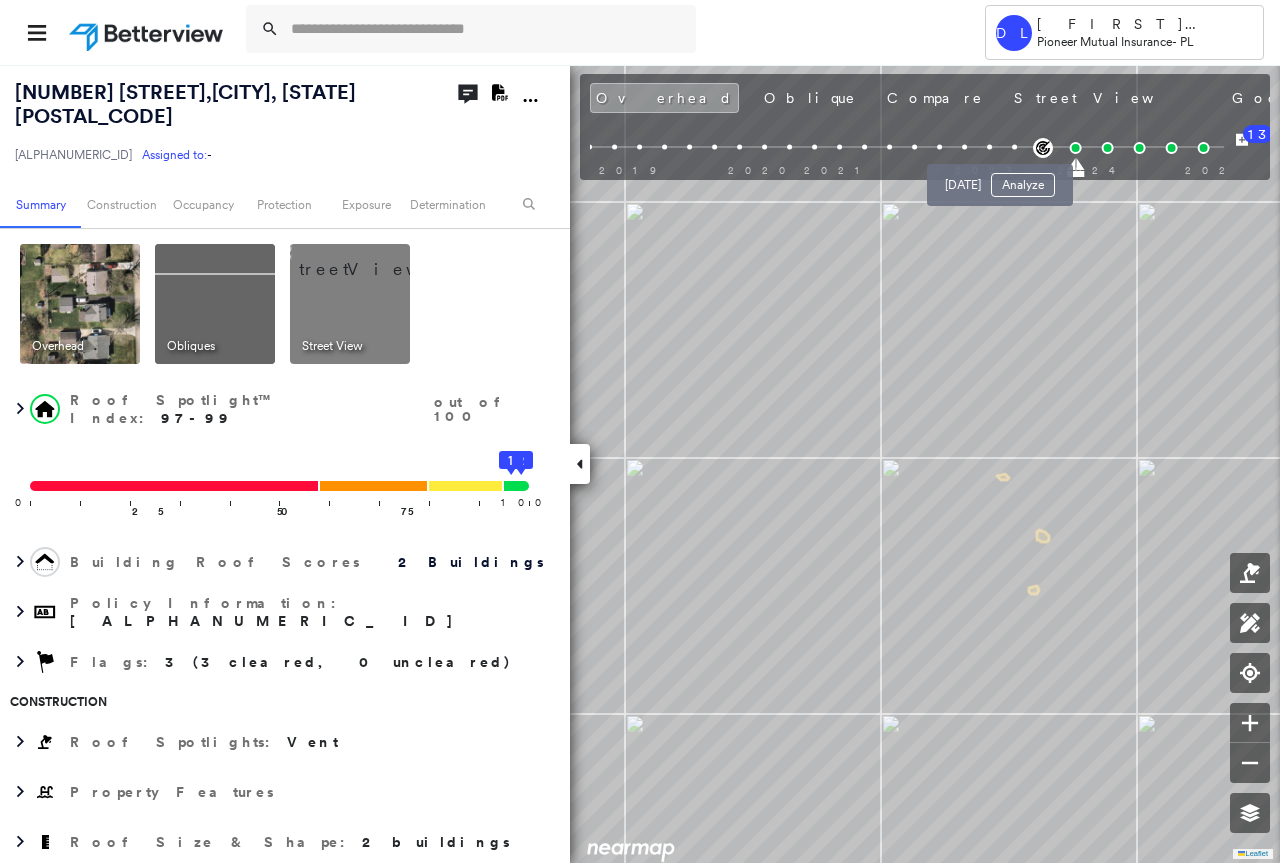 click at bounding box center (1014, 147) 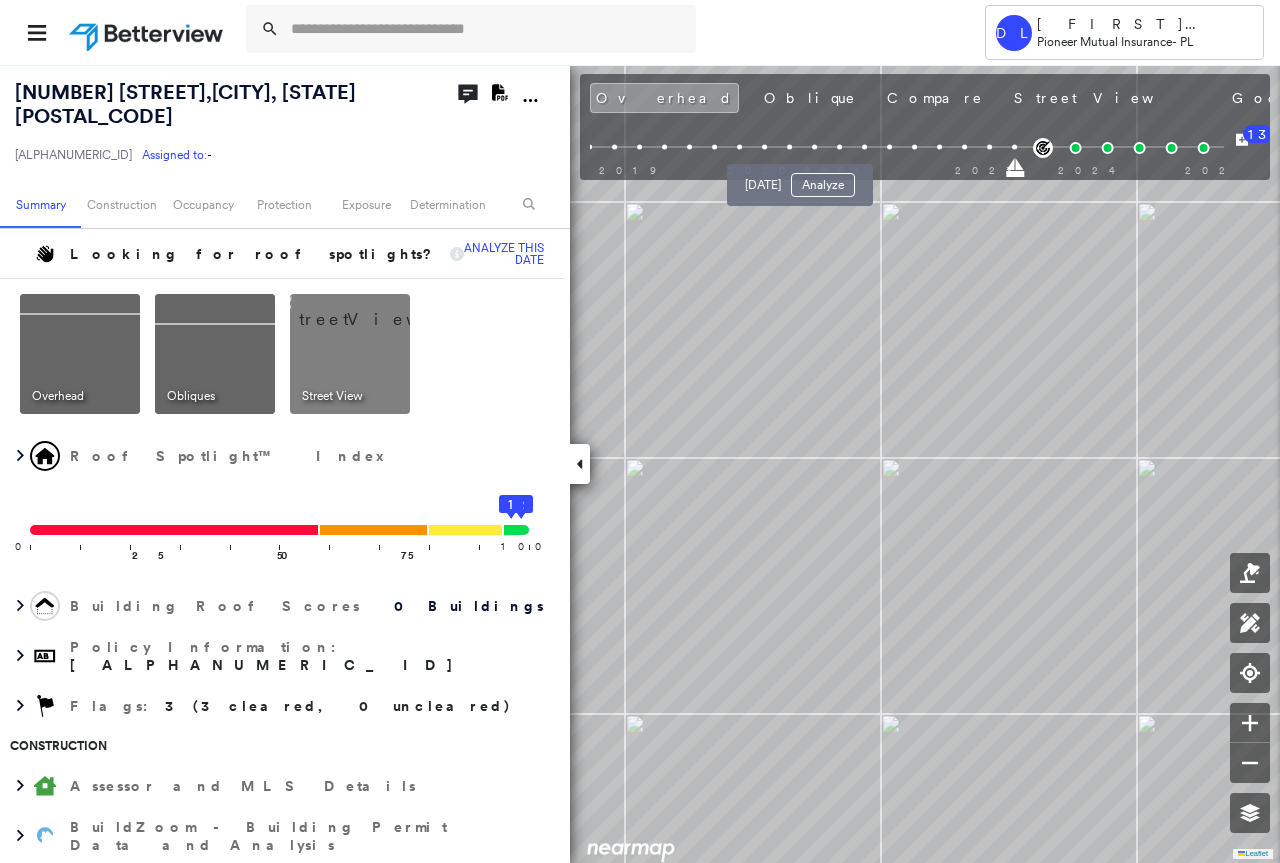 click at bounding box center (814, 147) 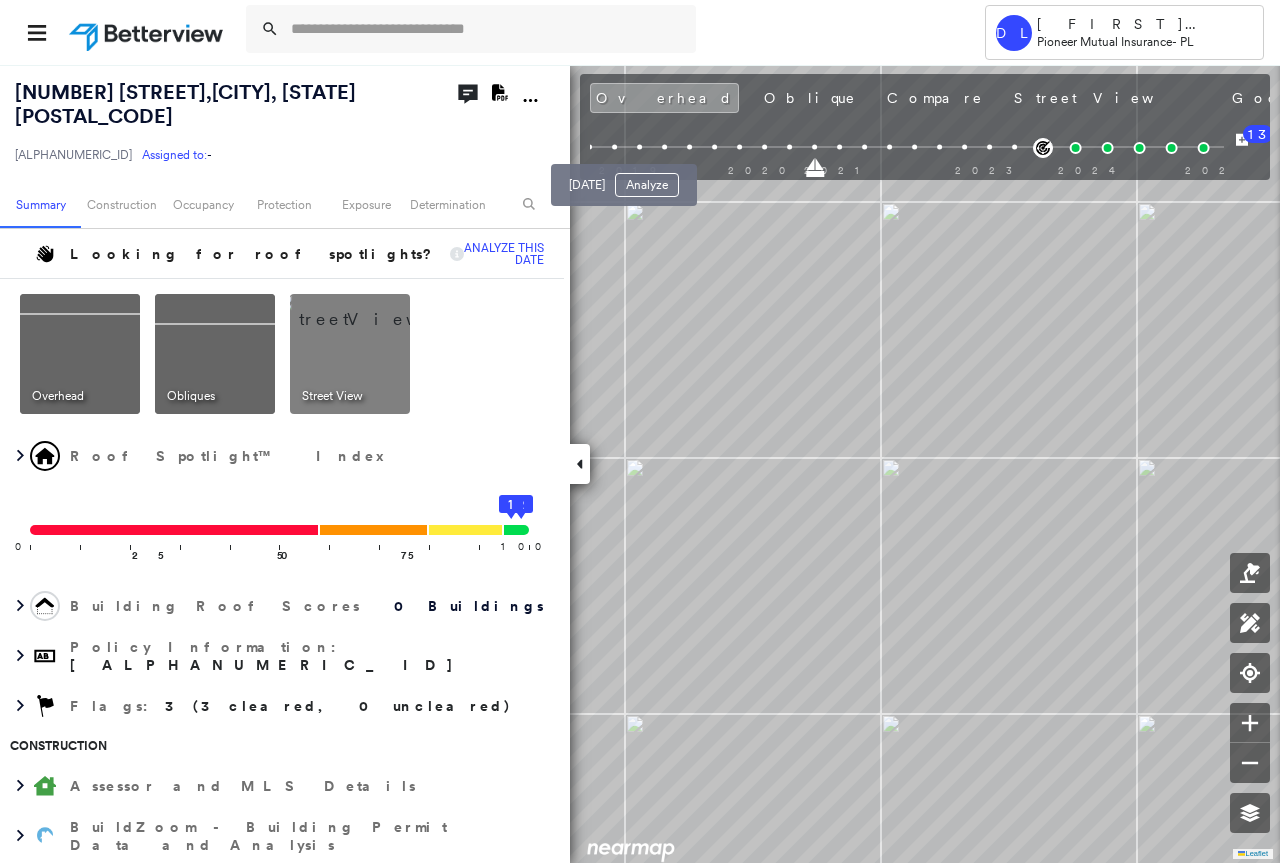 click at bounding box center [639, 147] 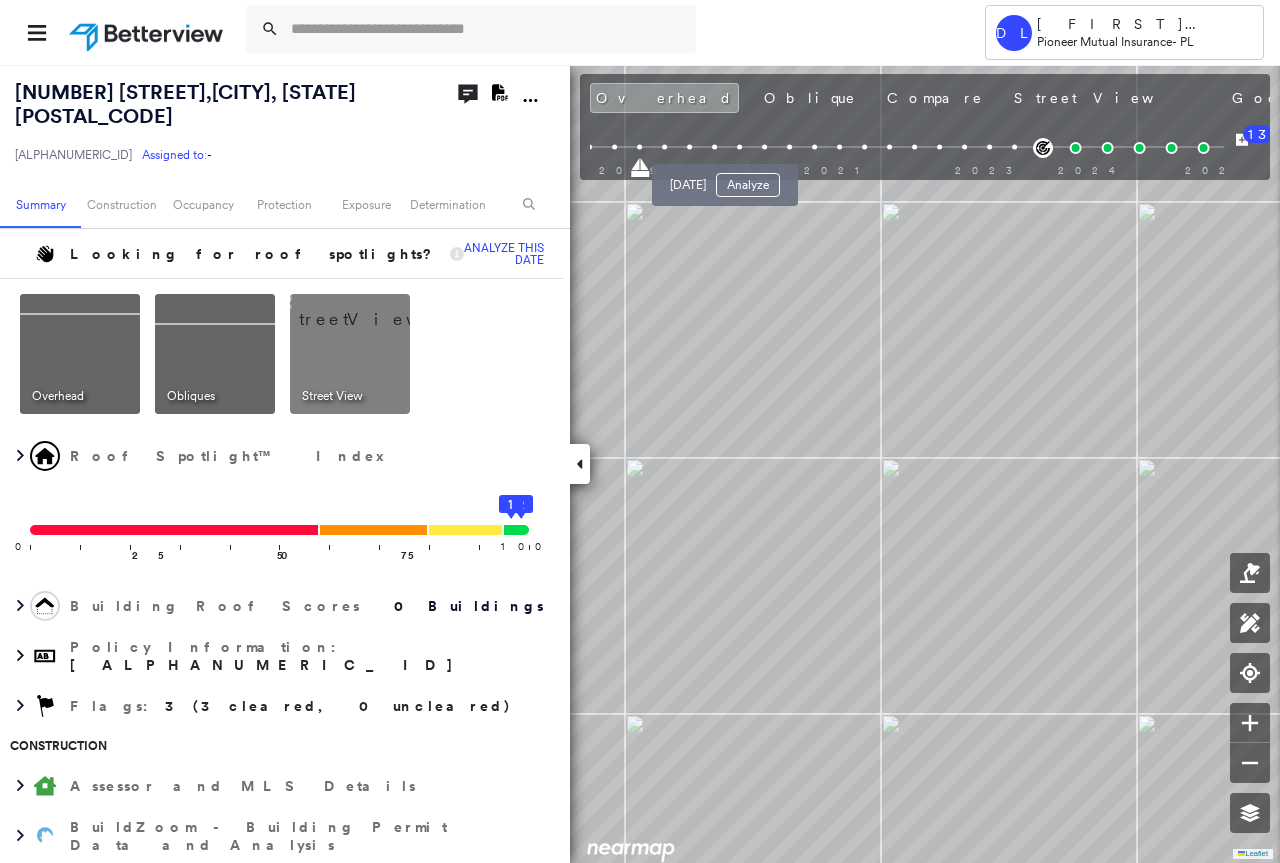 click at bounding box center [739, 147] 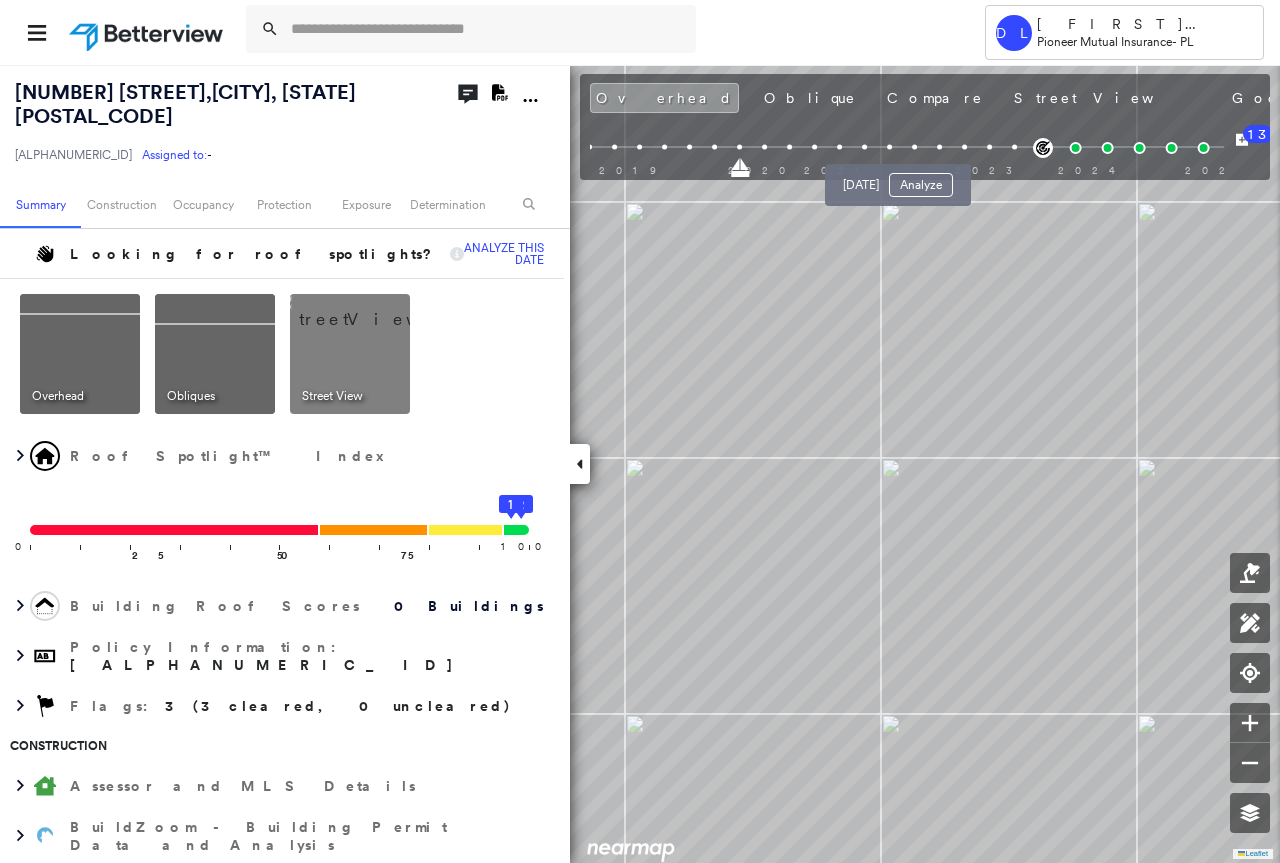 click at bounding box center (914, 147) 